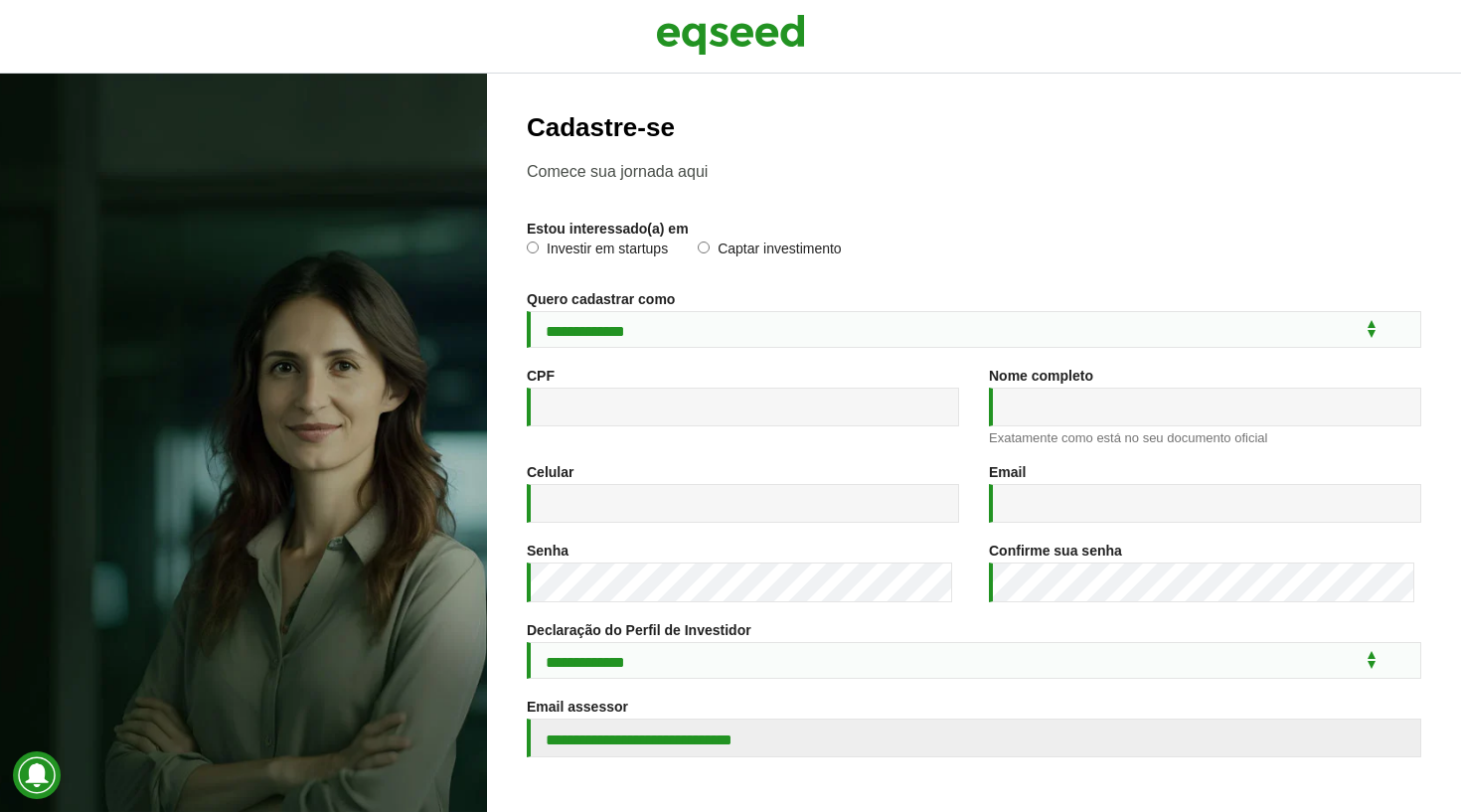 scroll, scrollTop: 0, scrollLeft: 0, axis: both 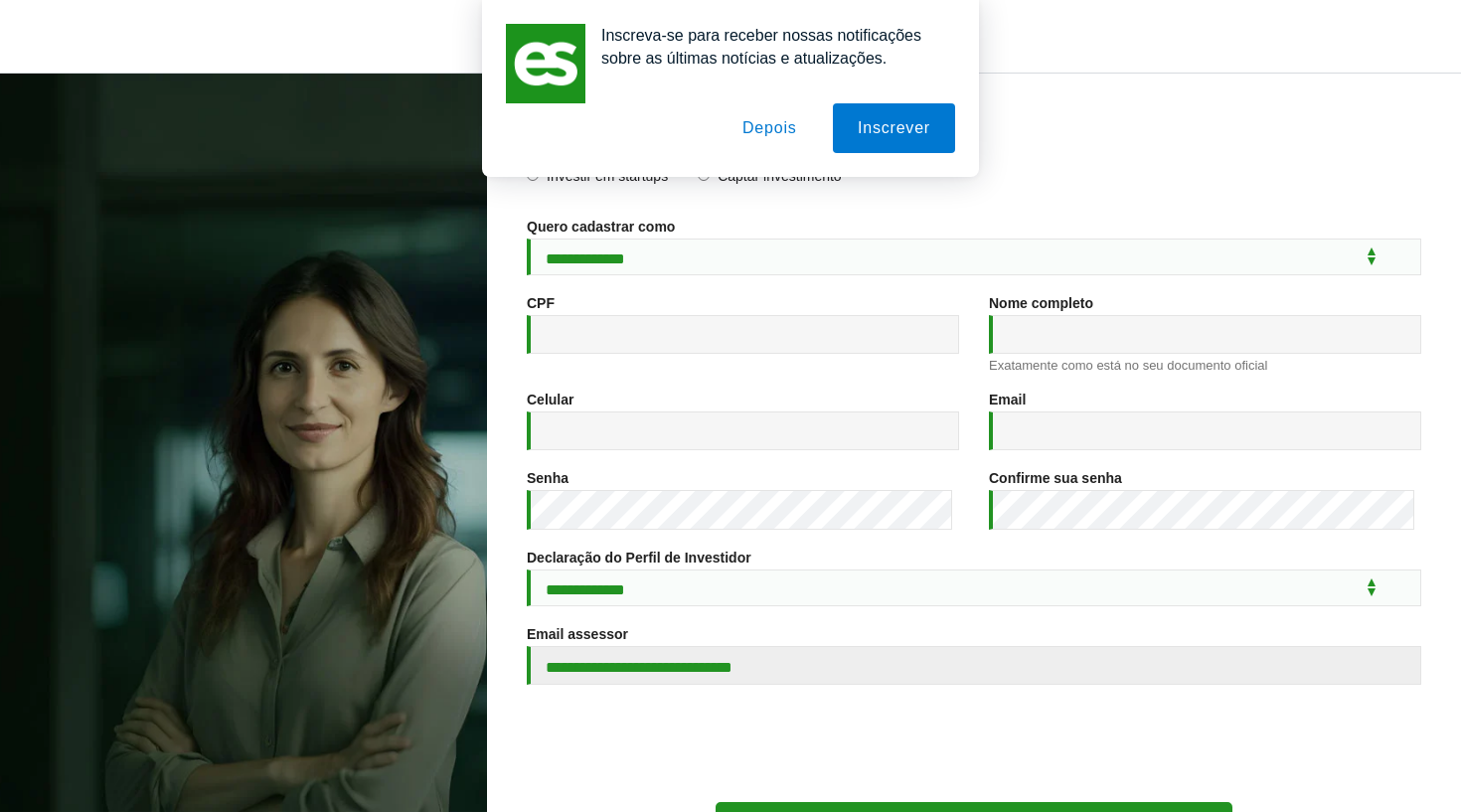 click on "Depois" at bounding box center (769, 128) 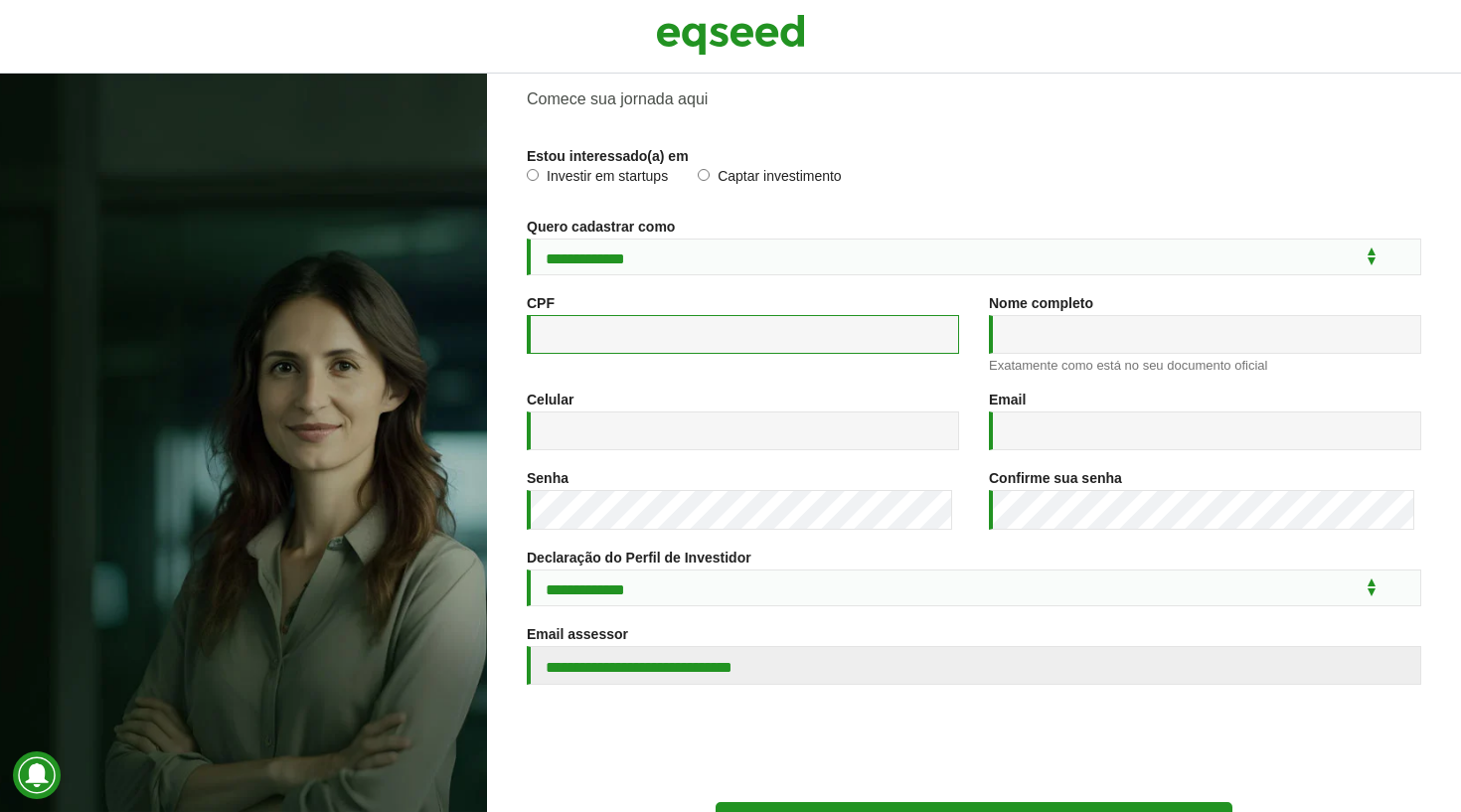 click on "CPF  *" at bounding box center (742, 334) 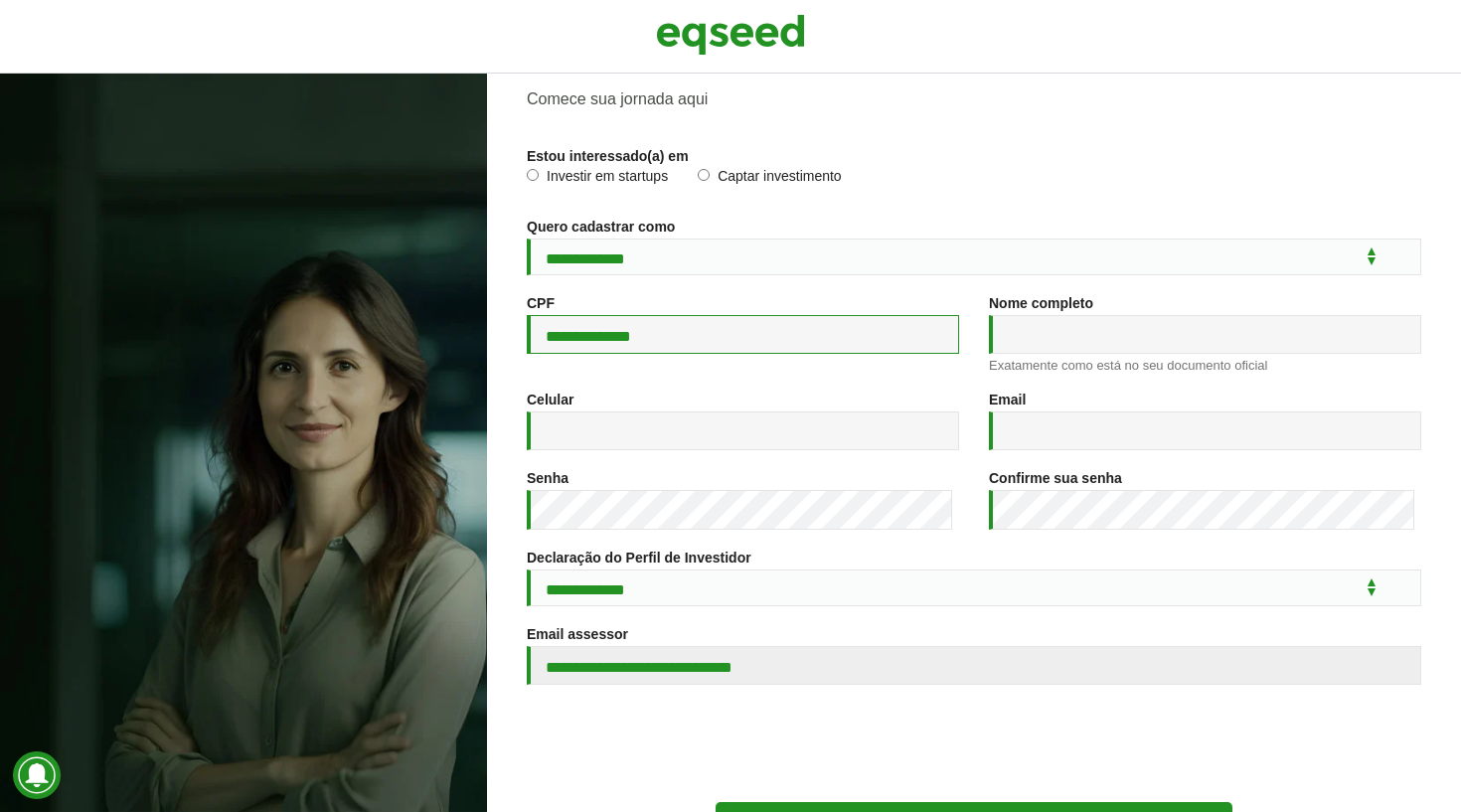 type on "**********" 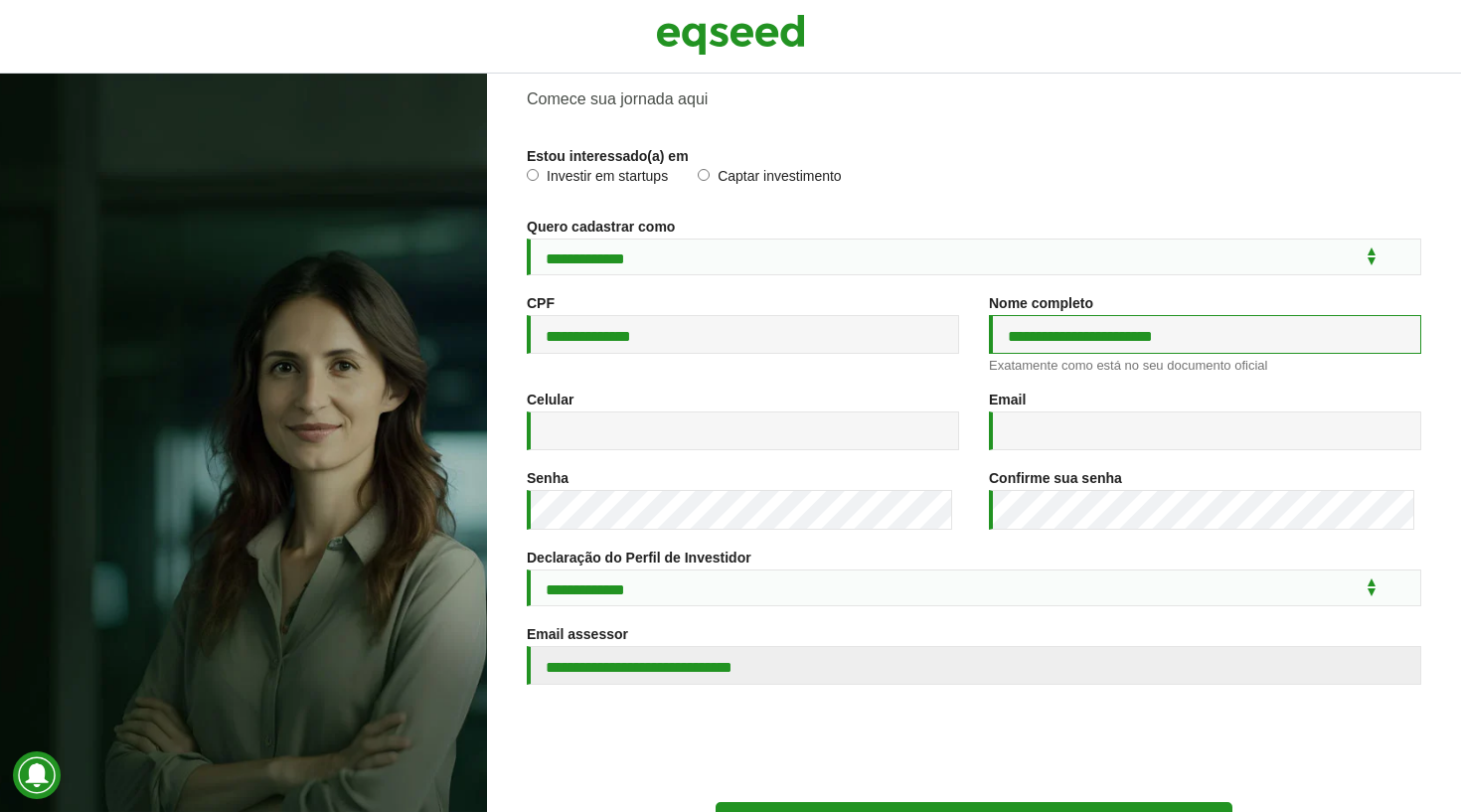 type on "**********" 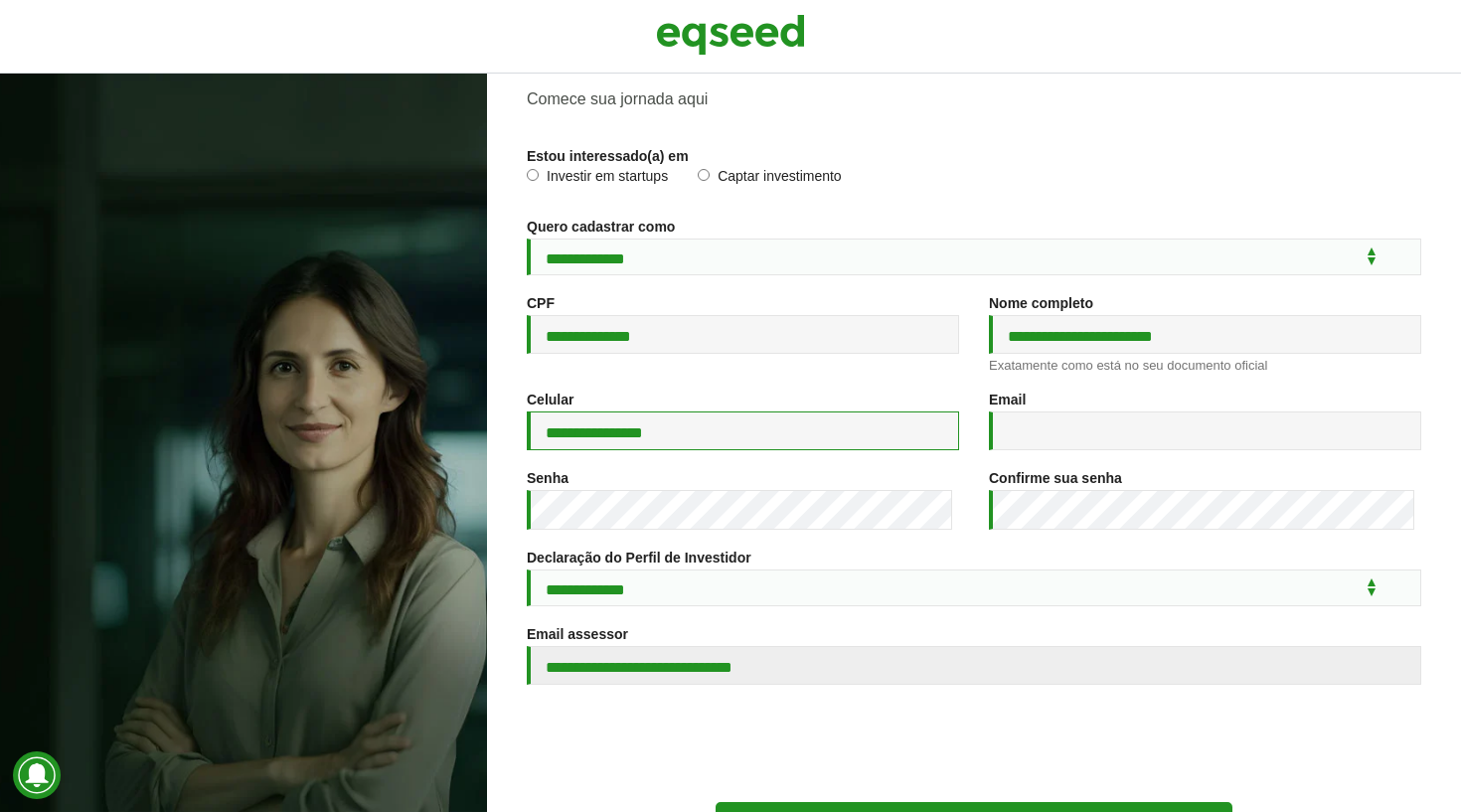 type on "**********" 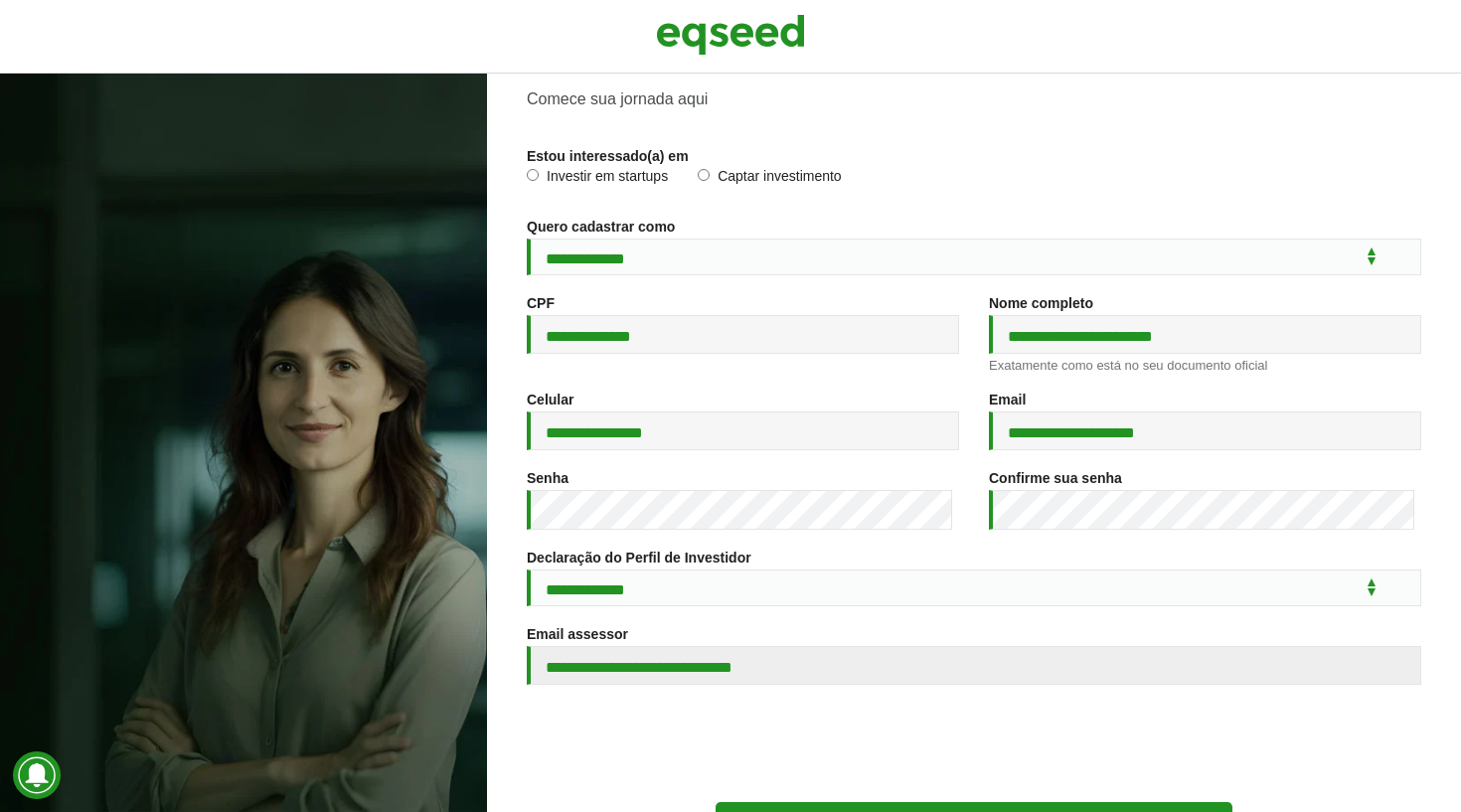 click on "Senha  *" at bounding box center [742, 500] 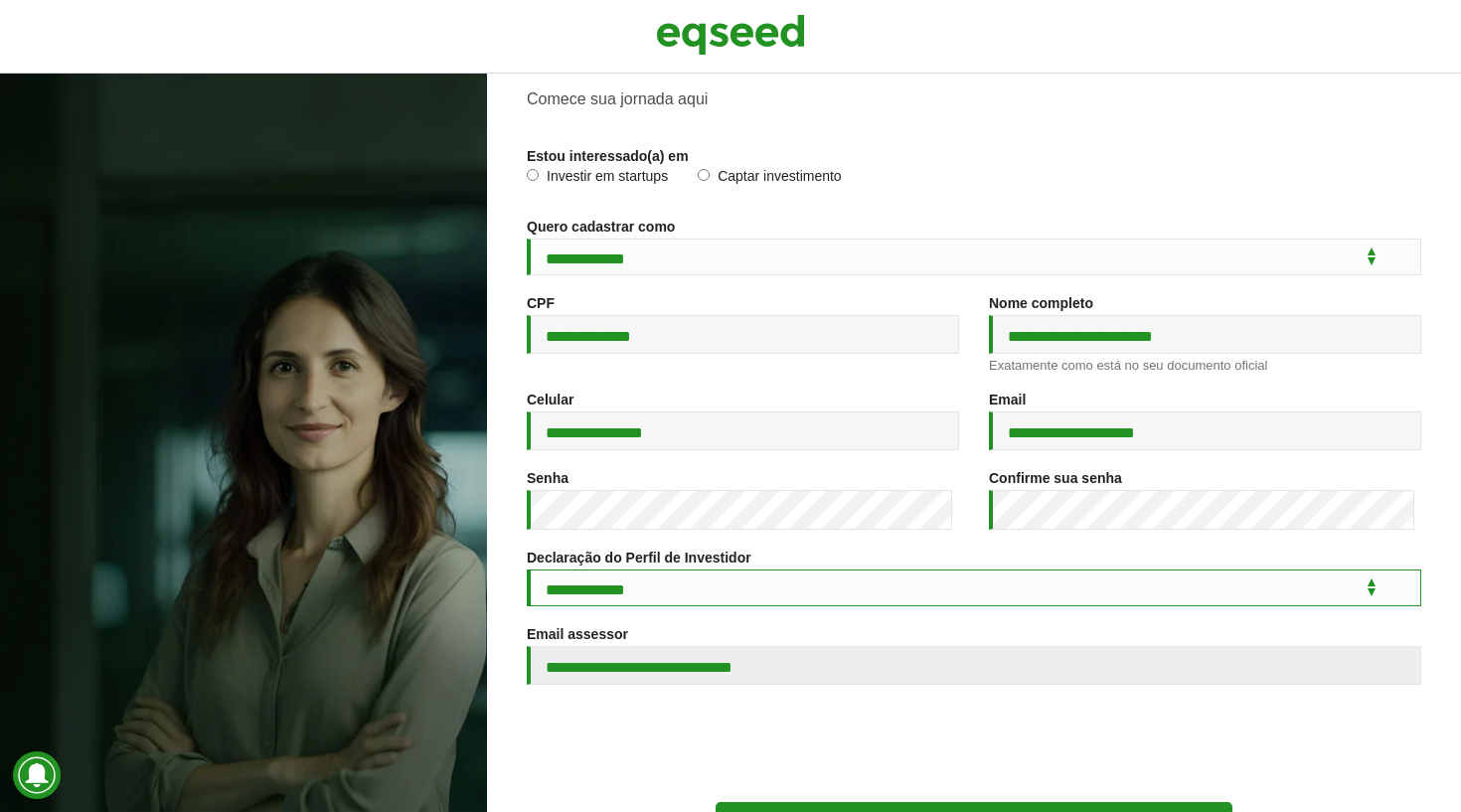 select on "***" 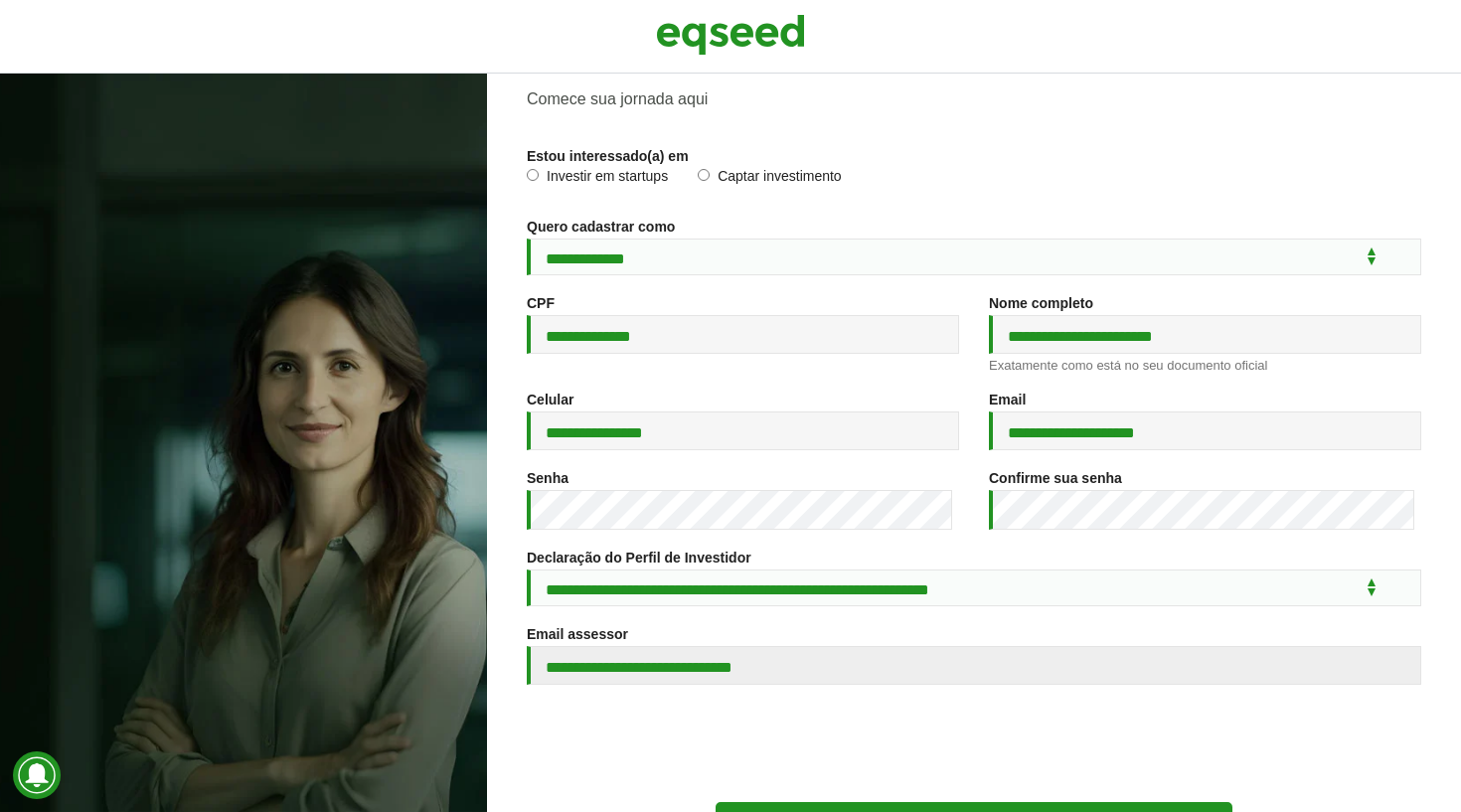 scroll, scrollTop: 240, scrollLeft: 0, axis: vertical 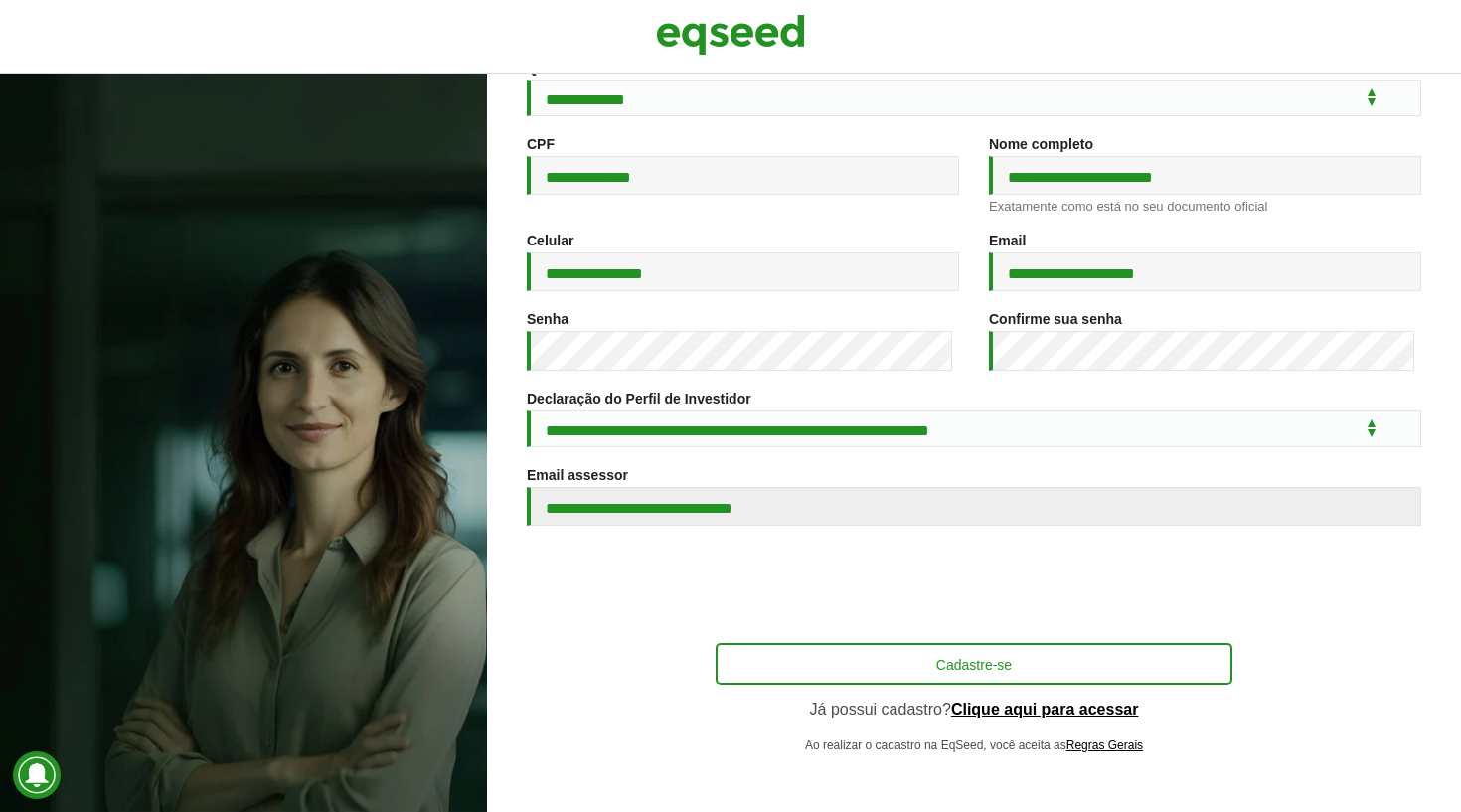 click on "Cadastre-se" at bounding box center [974, 664] 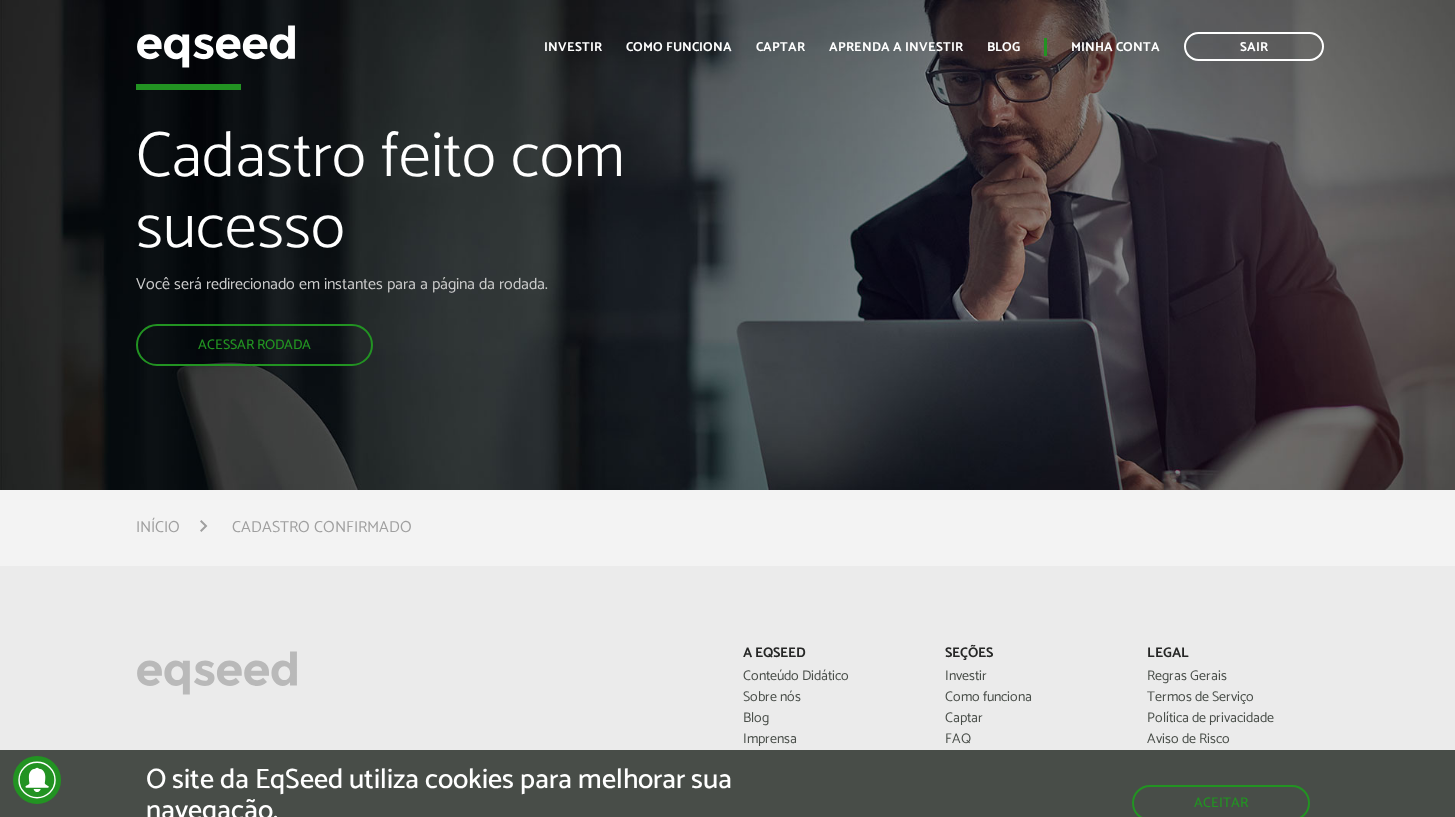 scroll, scrollTop: 0, scrollLeft: 0, axis: both 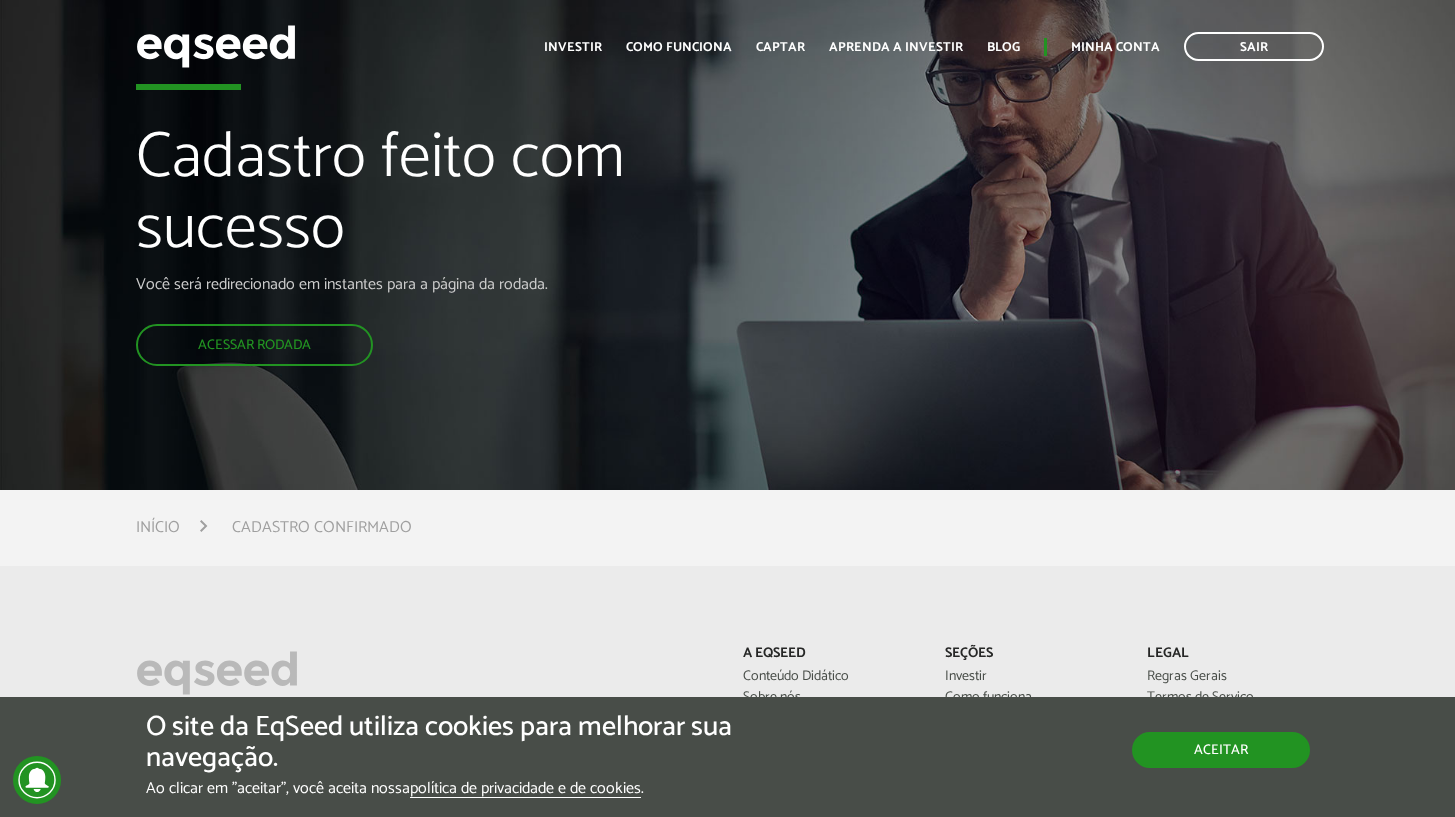 click on "Aceitar" at bounding box center (1221, 750) 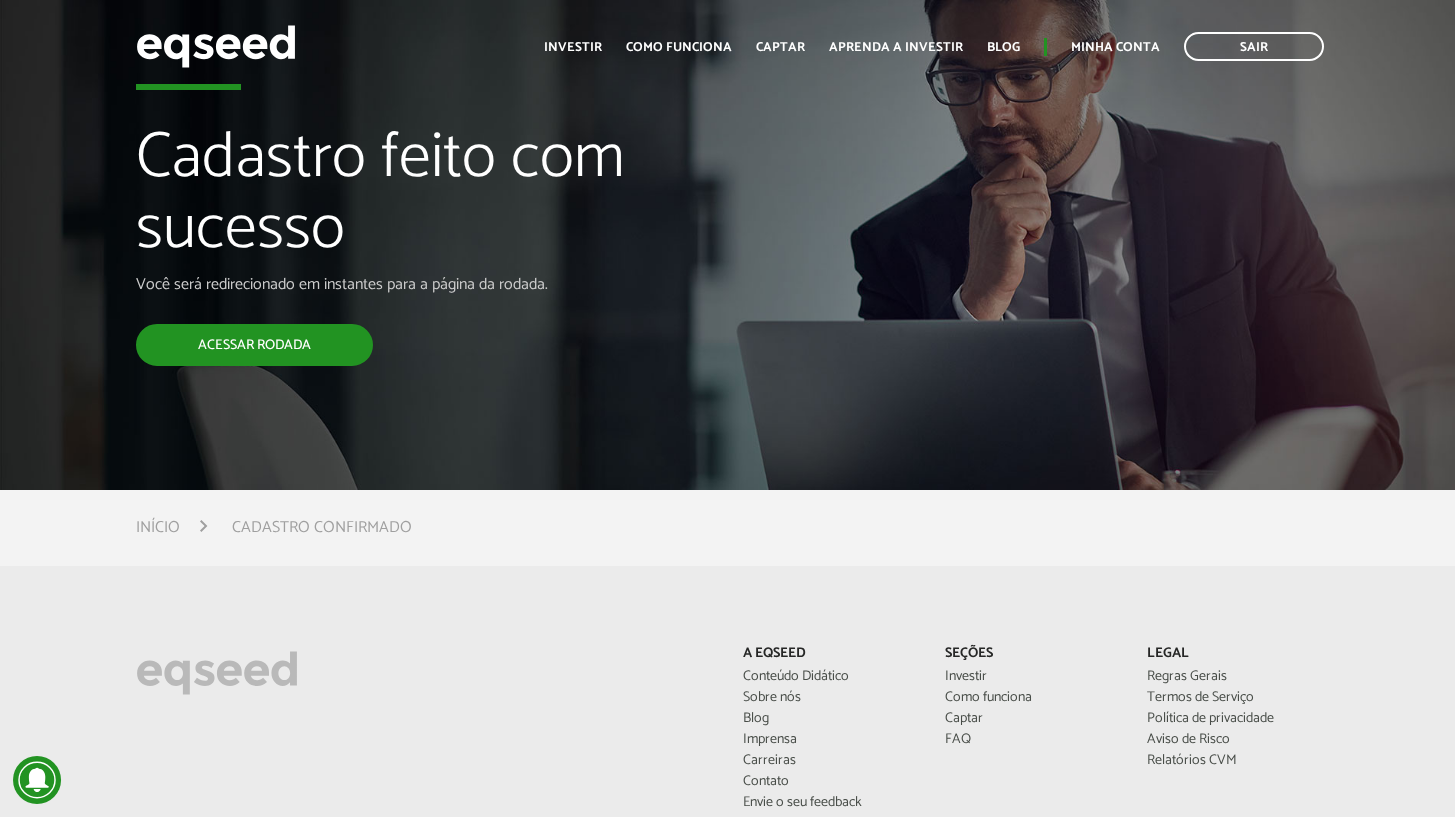 click on "Acessar rodada" at bounding box center [254, 345] 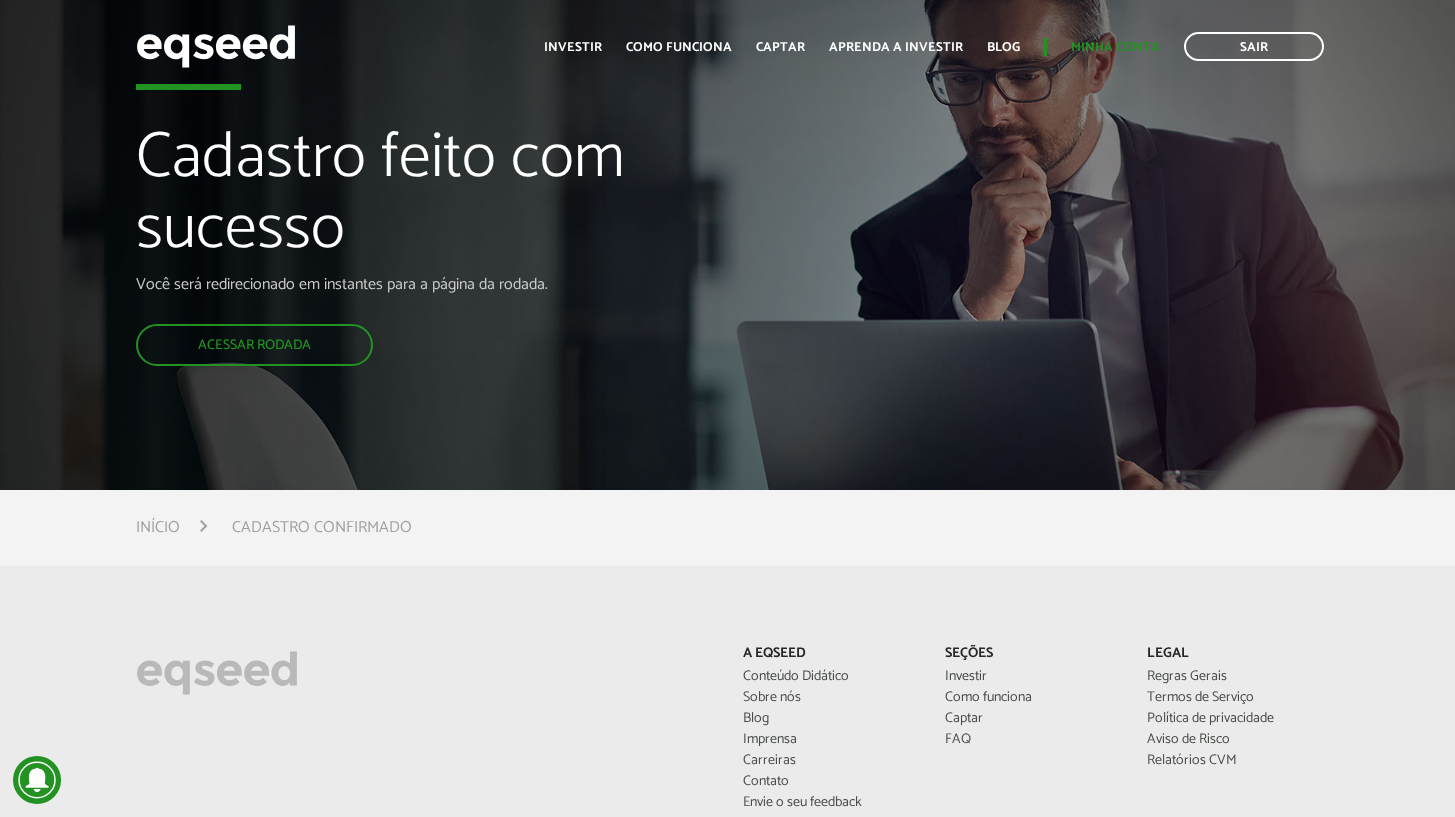 click on "Minha conta" at bounding box center [1115, 47] 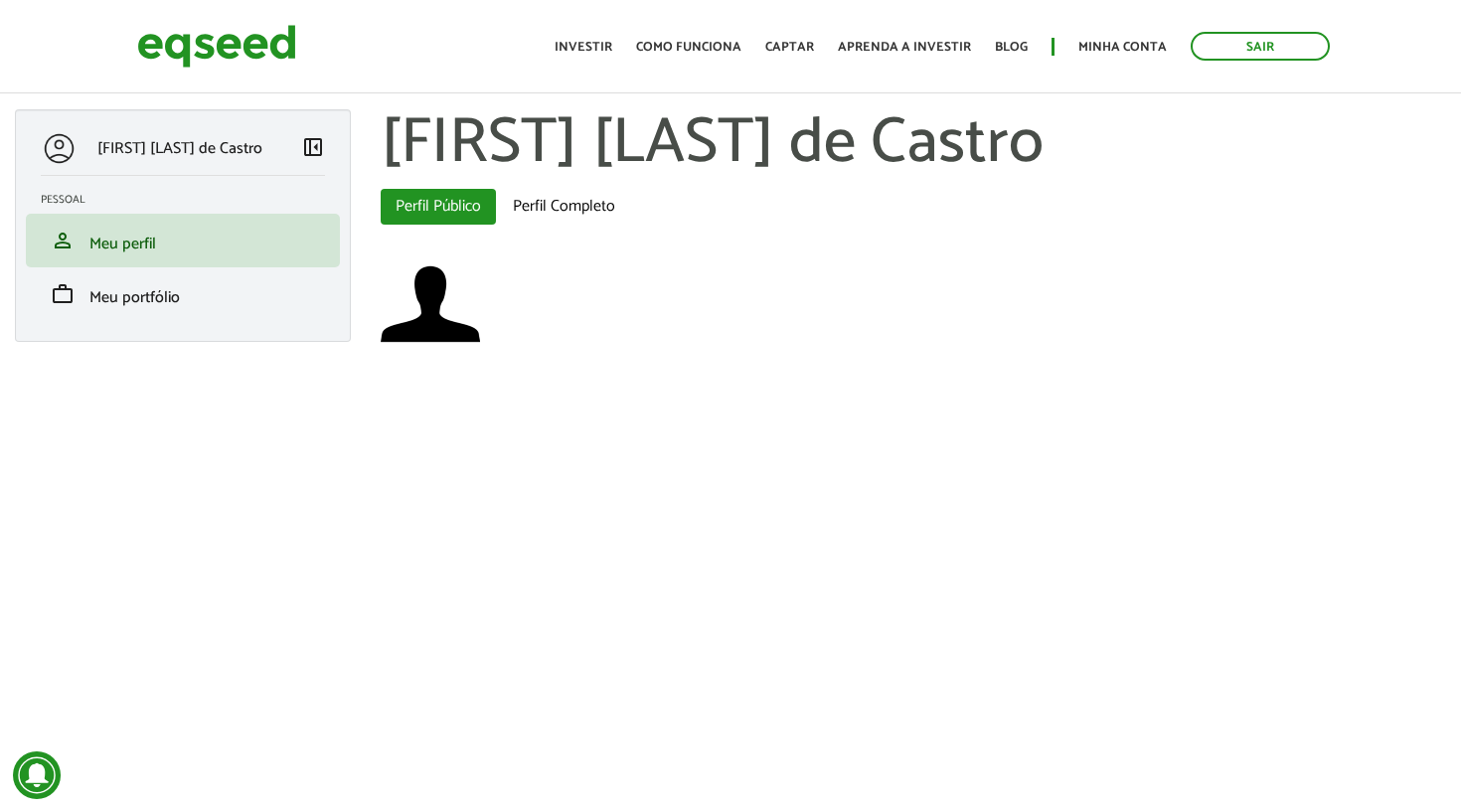 scroll, scrollTop: 0, scrollLeft: 0, axis: both 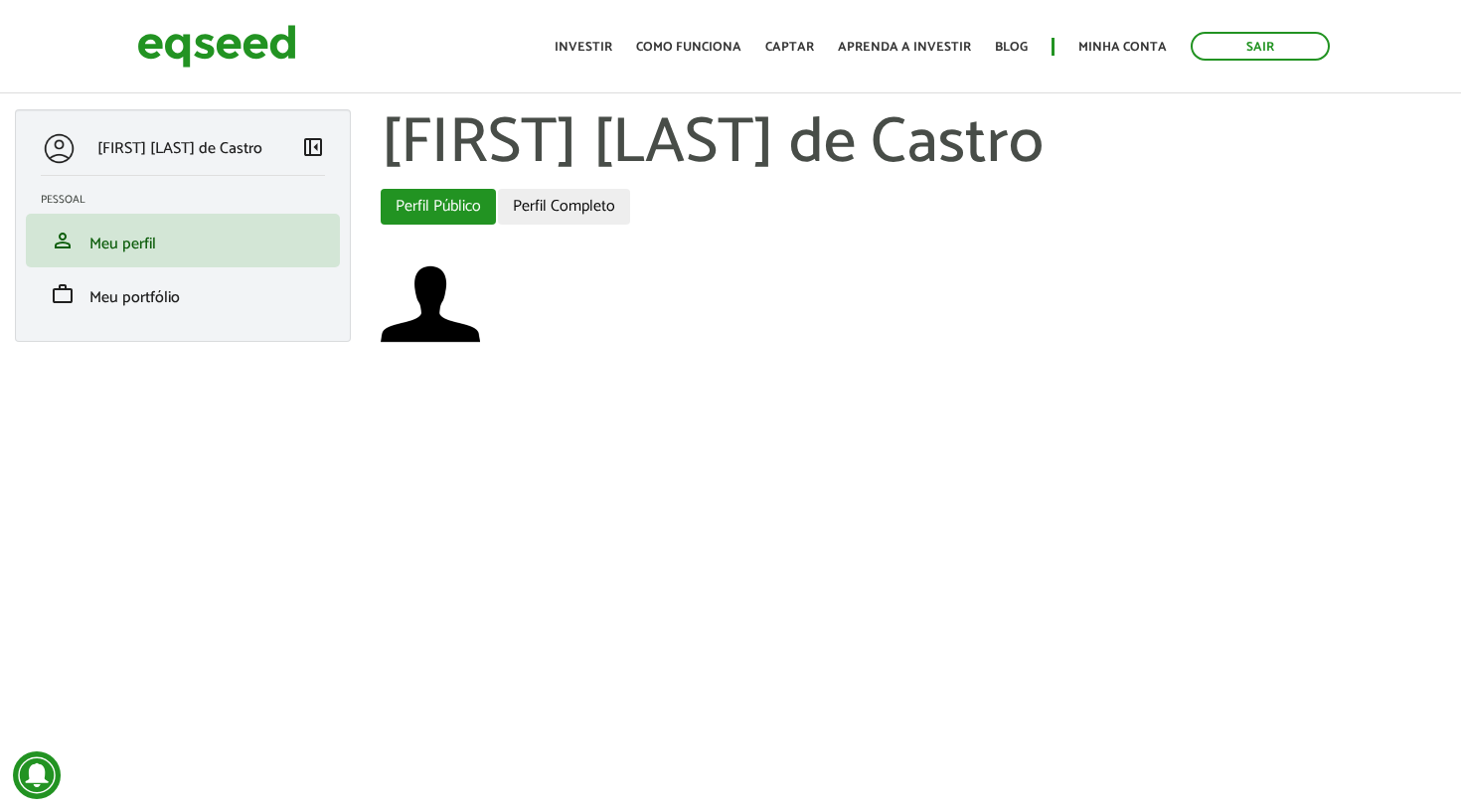 click on "Perfil Completo" at bounding box center (564, 207) 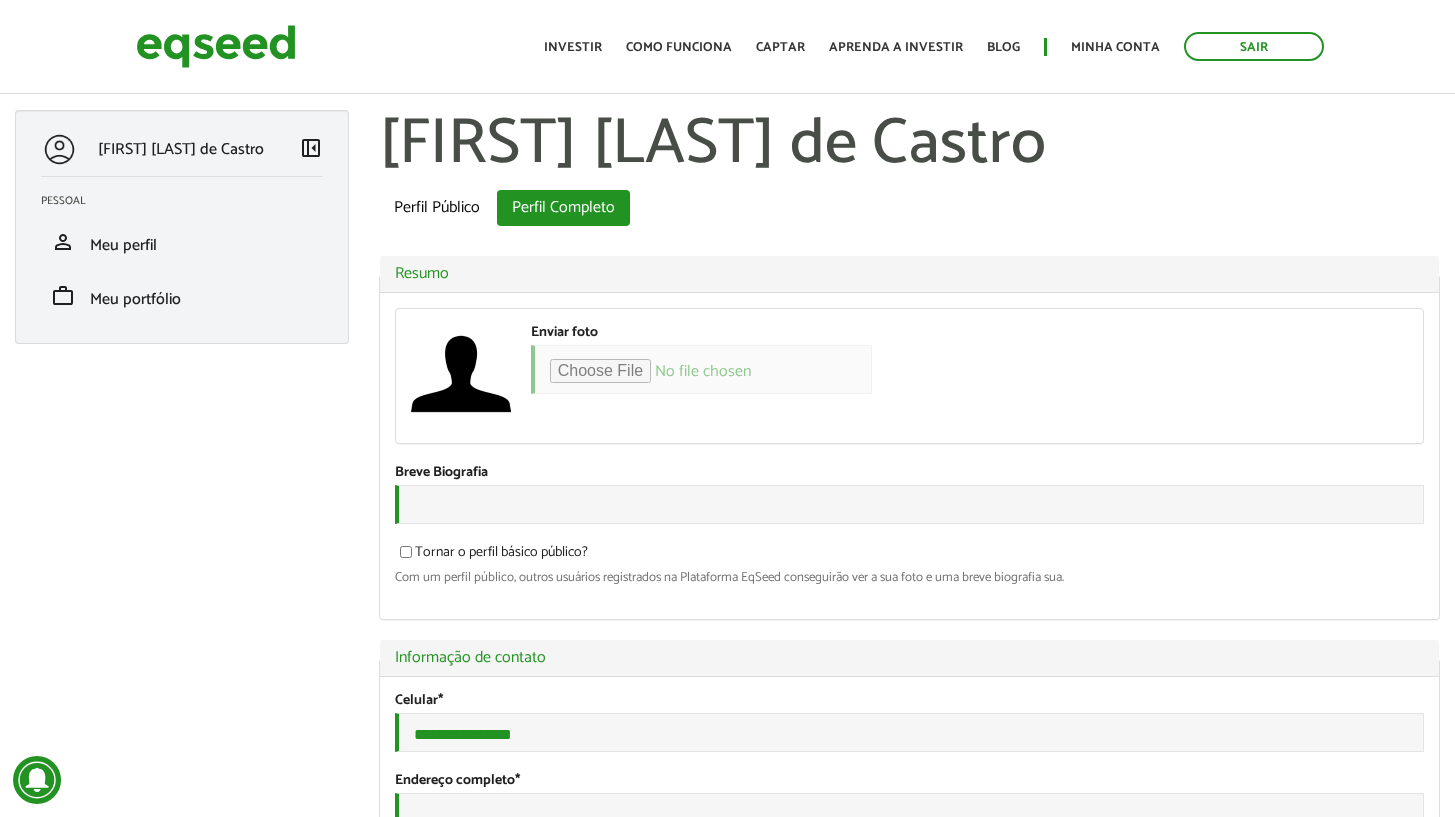 scroll, scrollTop: 0, scrollLeft: 0, axis: both 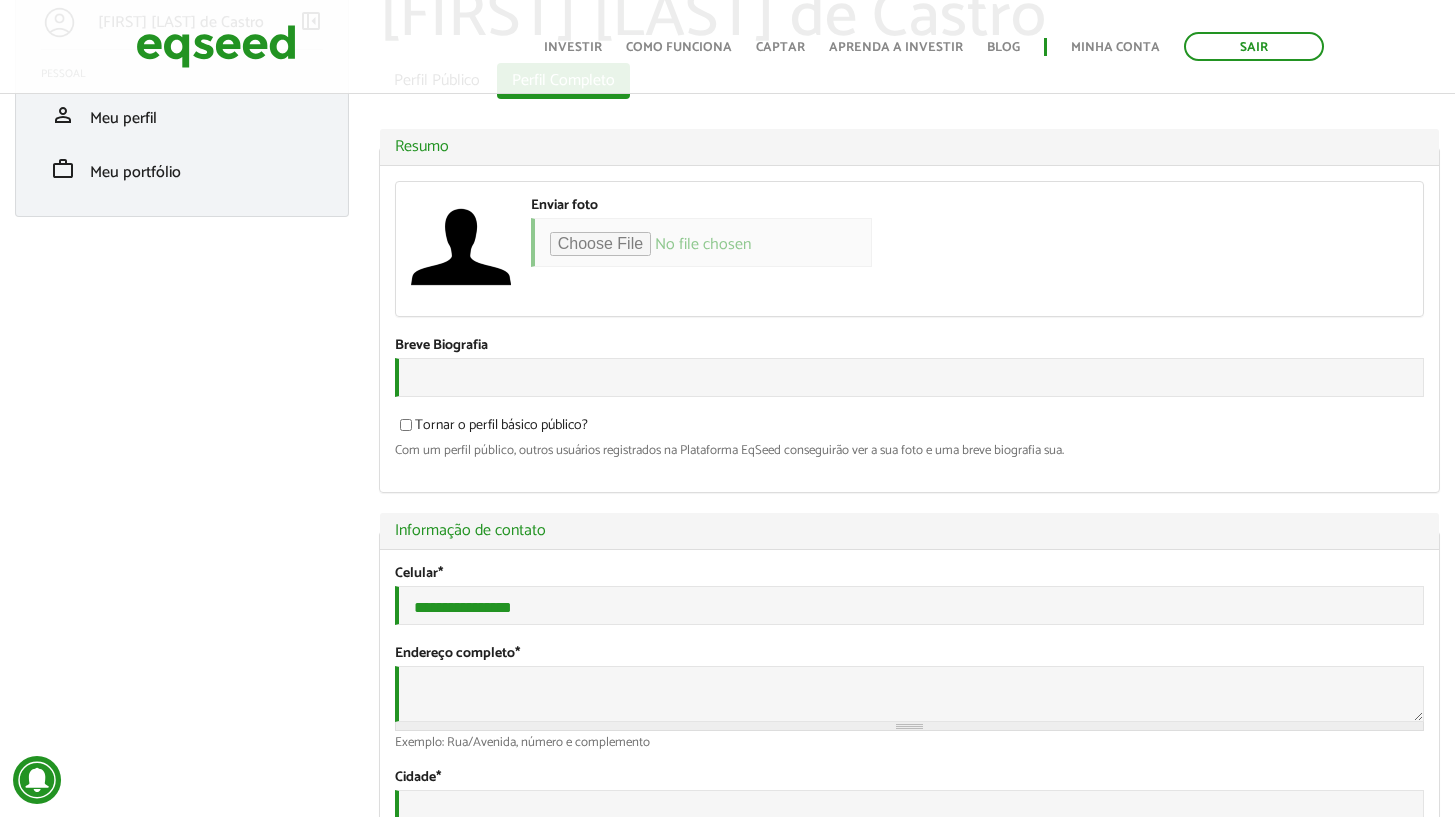 click on "Enviar foto" at bounding box center [701, 242] 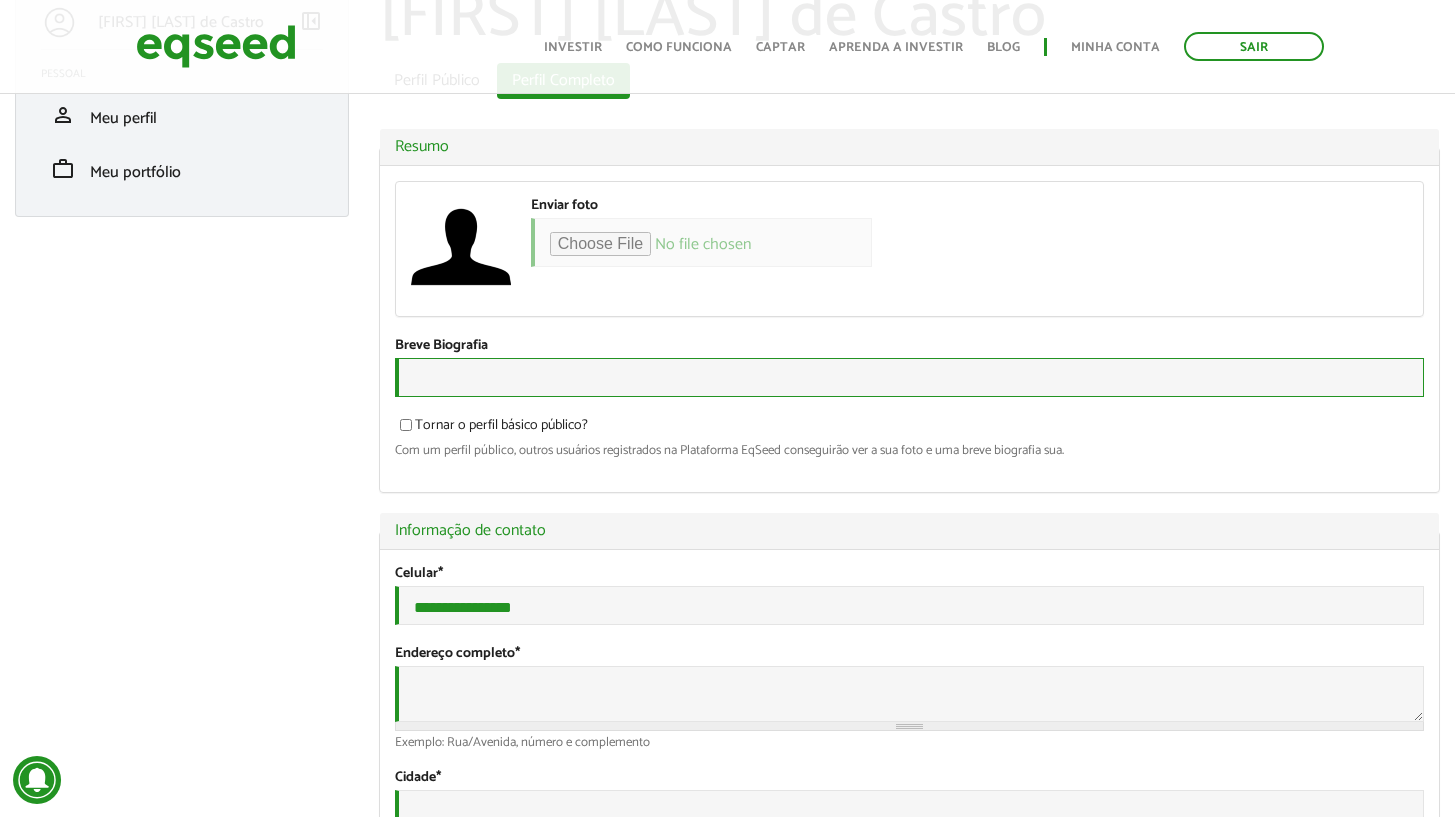 click on "Breve Biografia" at bounding box center [909, 377] 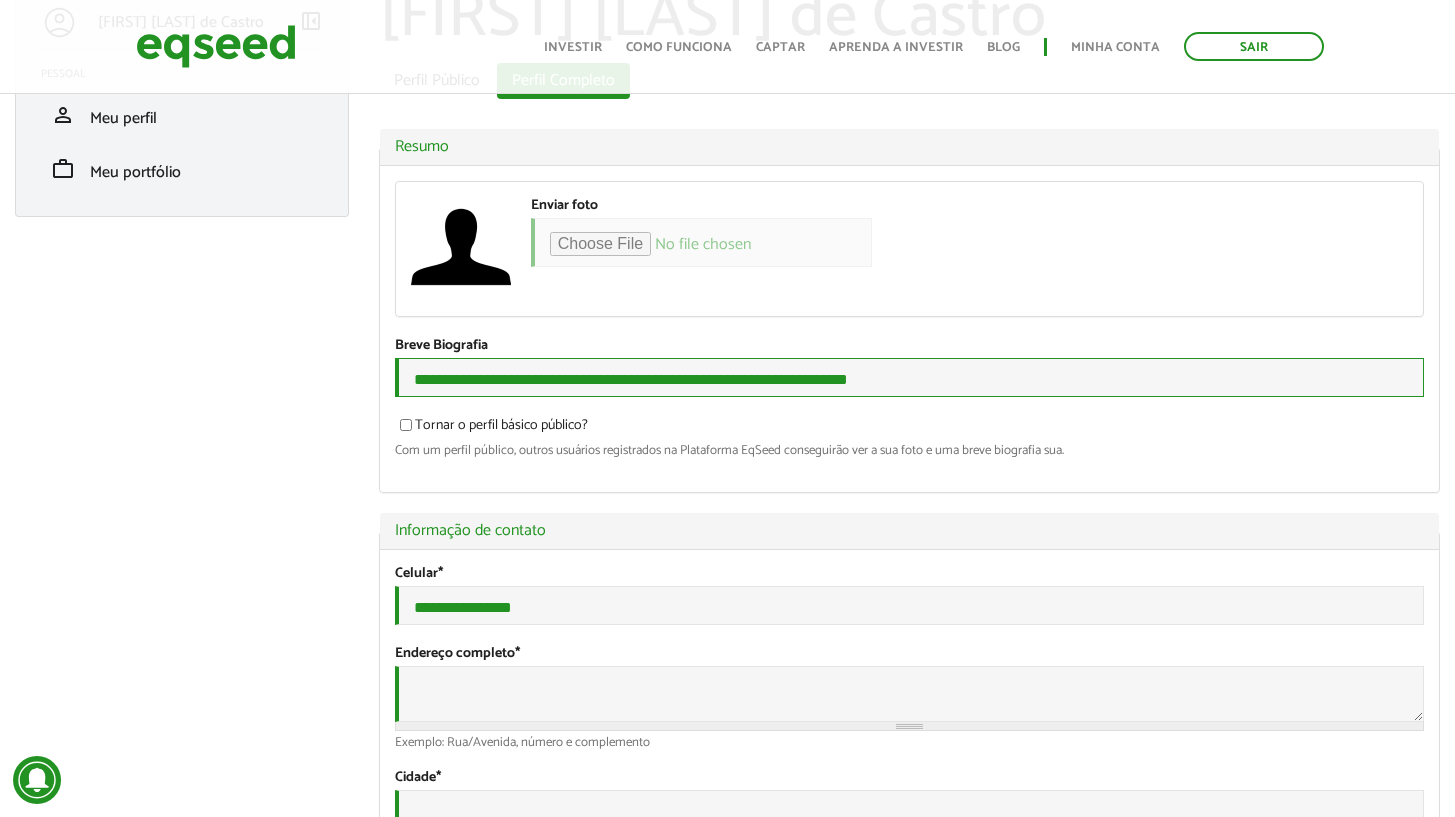 type on "**********" 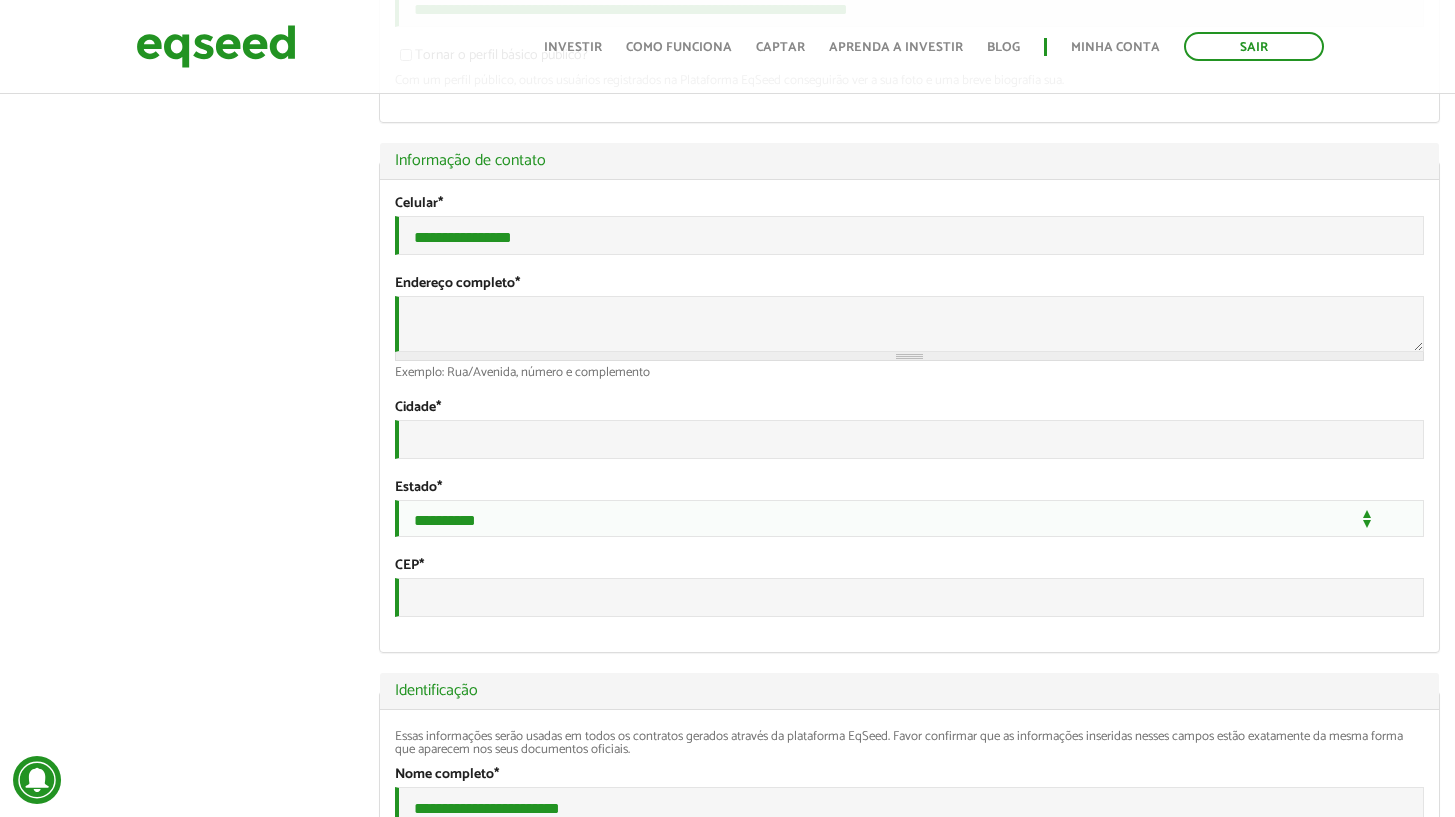 scroll, scrollTop: 0, scrollLeft: 0, axis: both 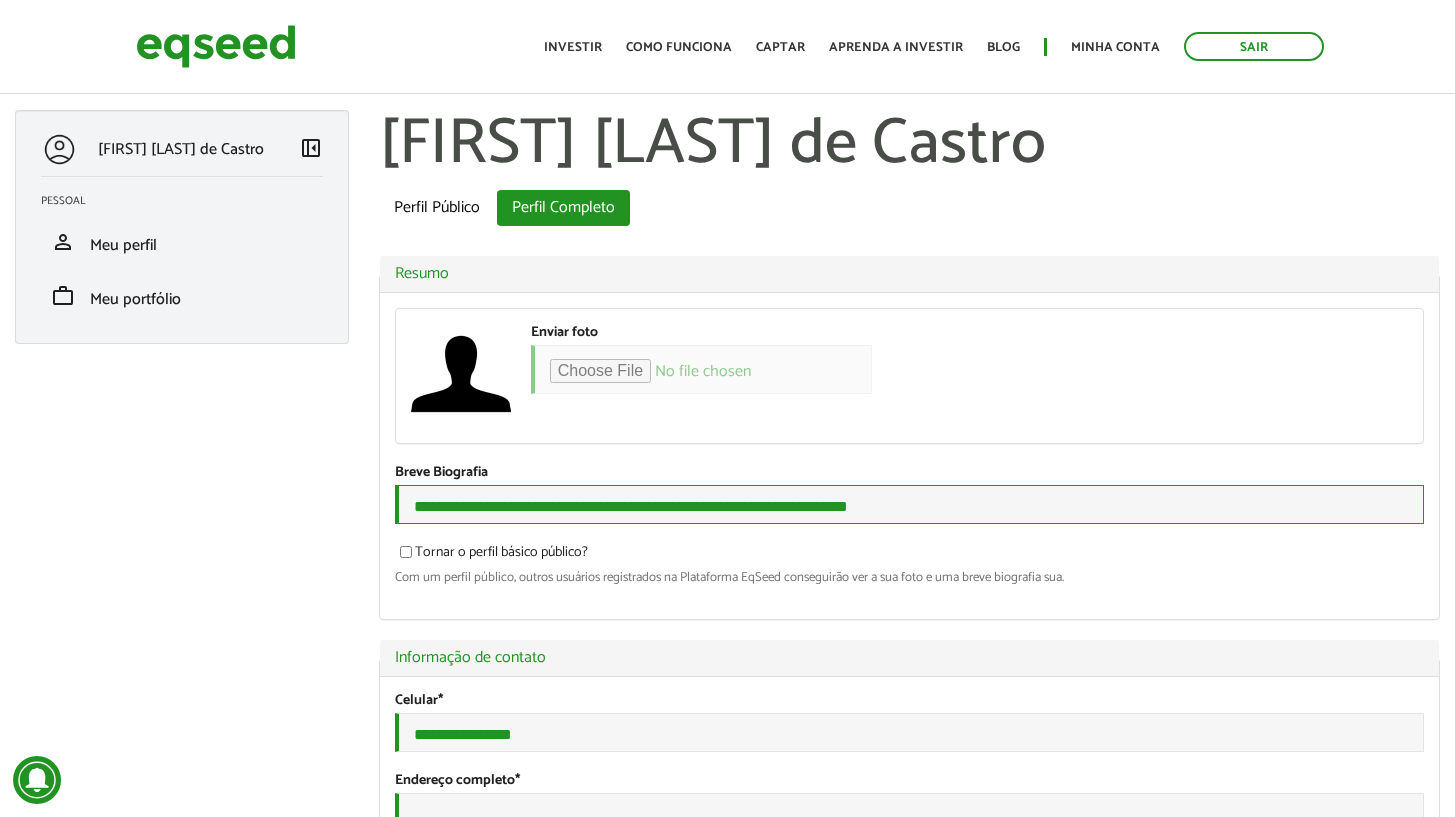 drag, startPoint x: 417, startPoint y: 506, endPoint x: 966, endPoint y: 509, distance: 549.0082 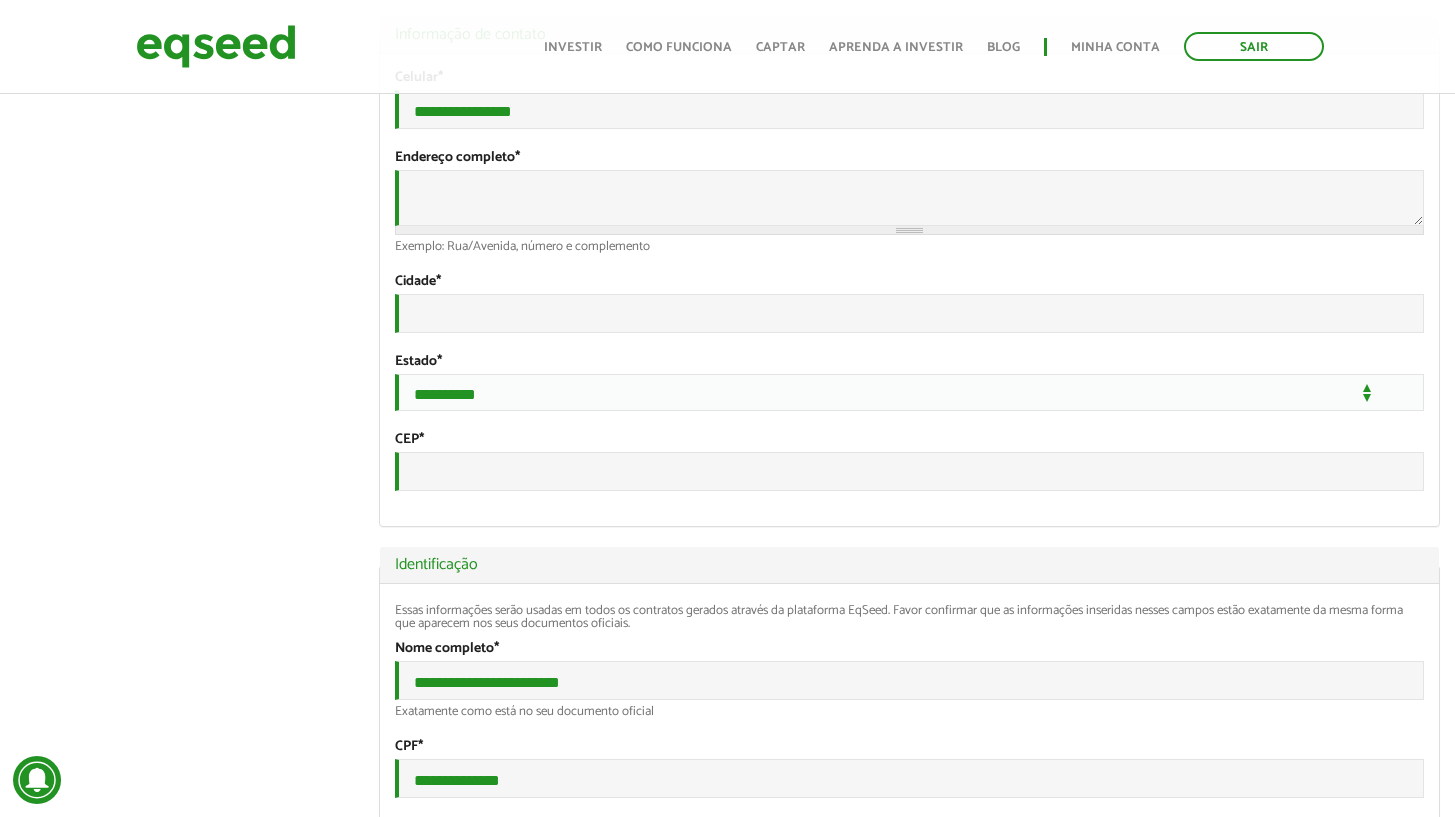 scroll, scrollTop: 541, scrollLeft: 0, axis: vertical 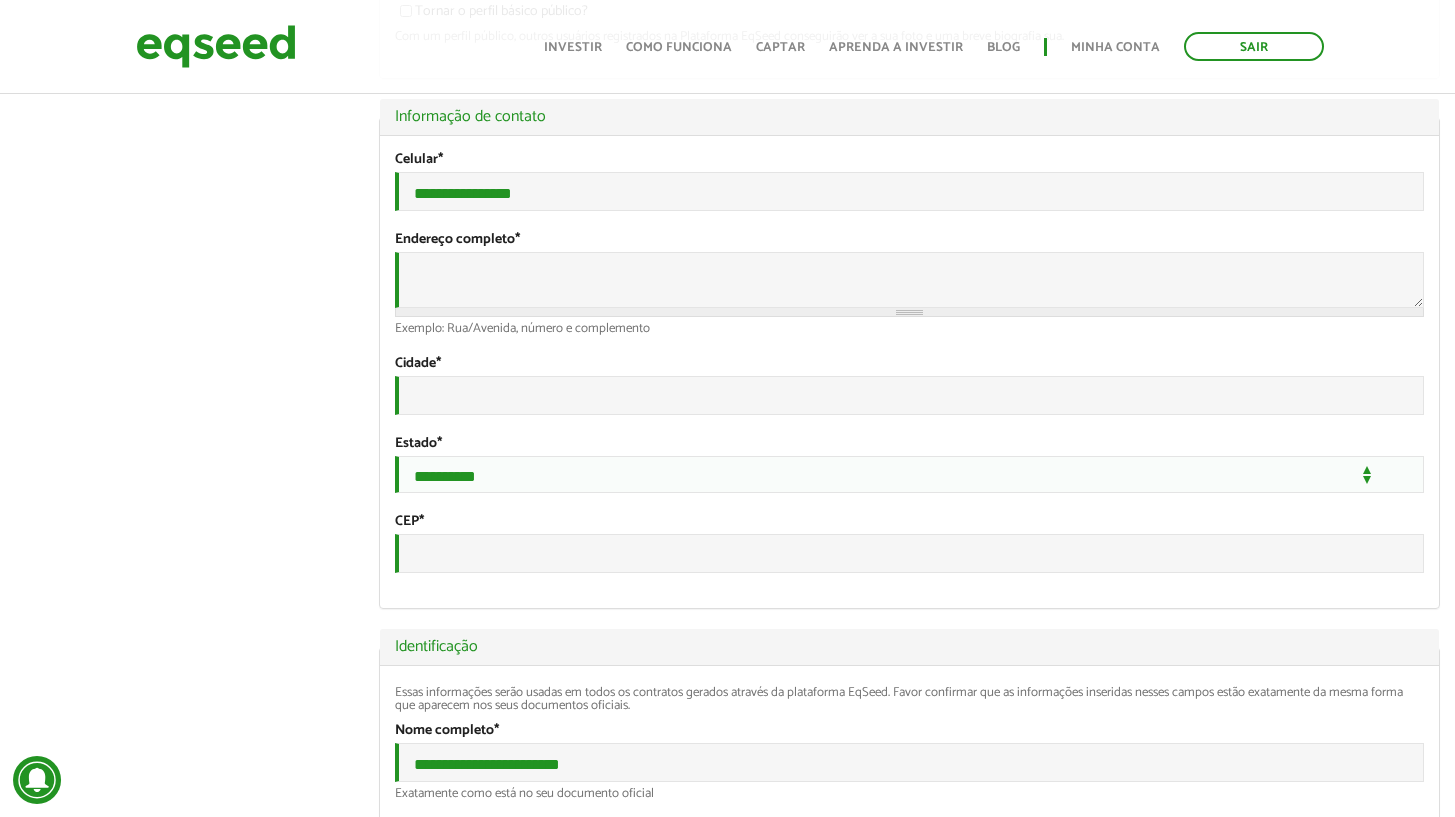type 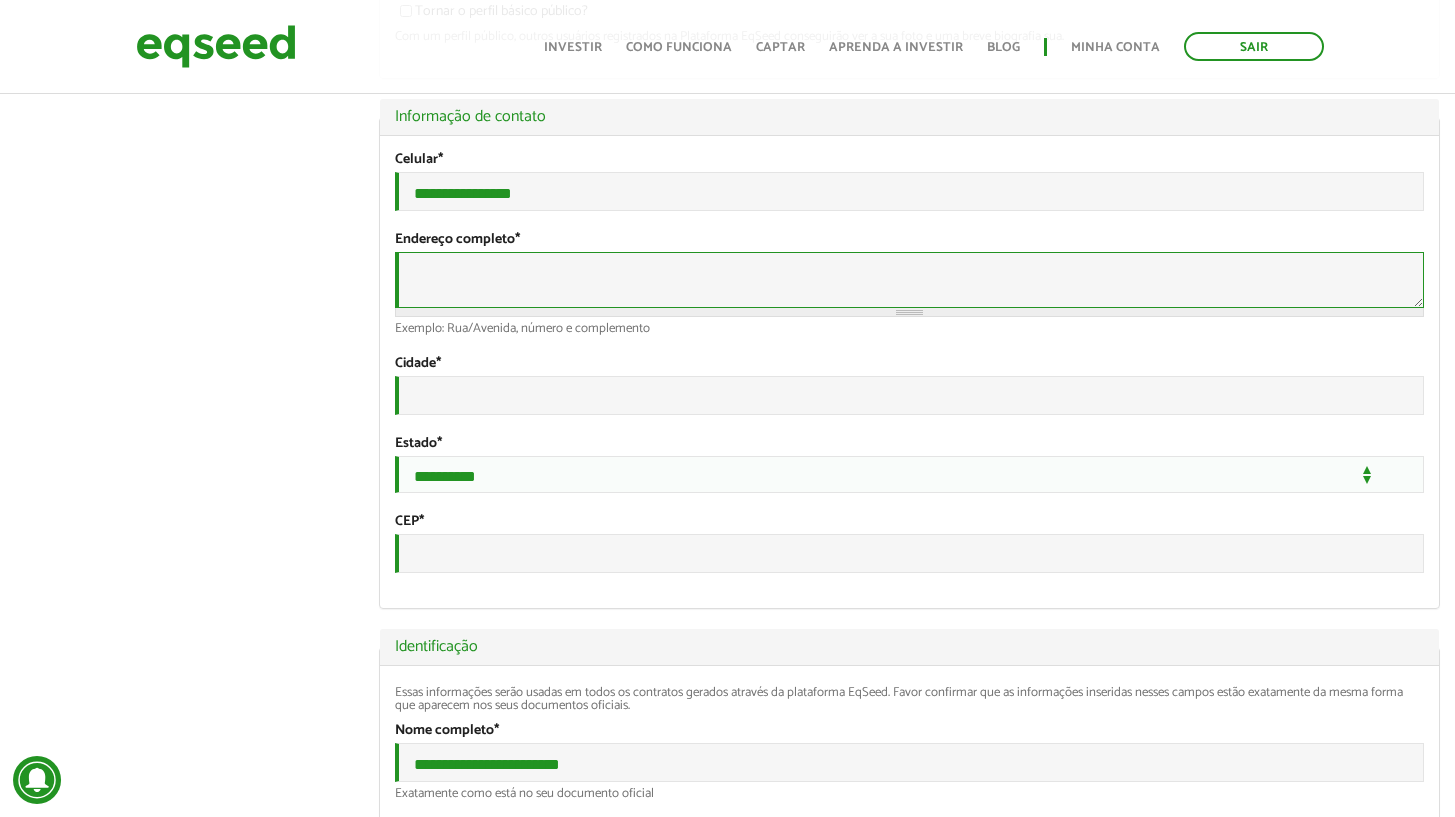 click on "Endereço completo  *" at bounding box center [909, 280] 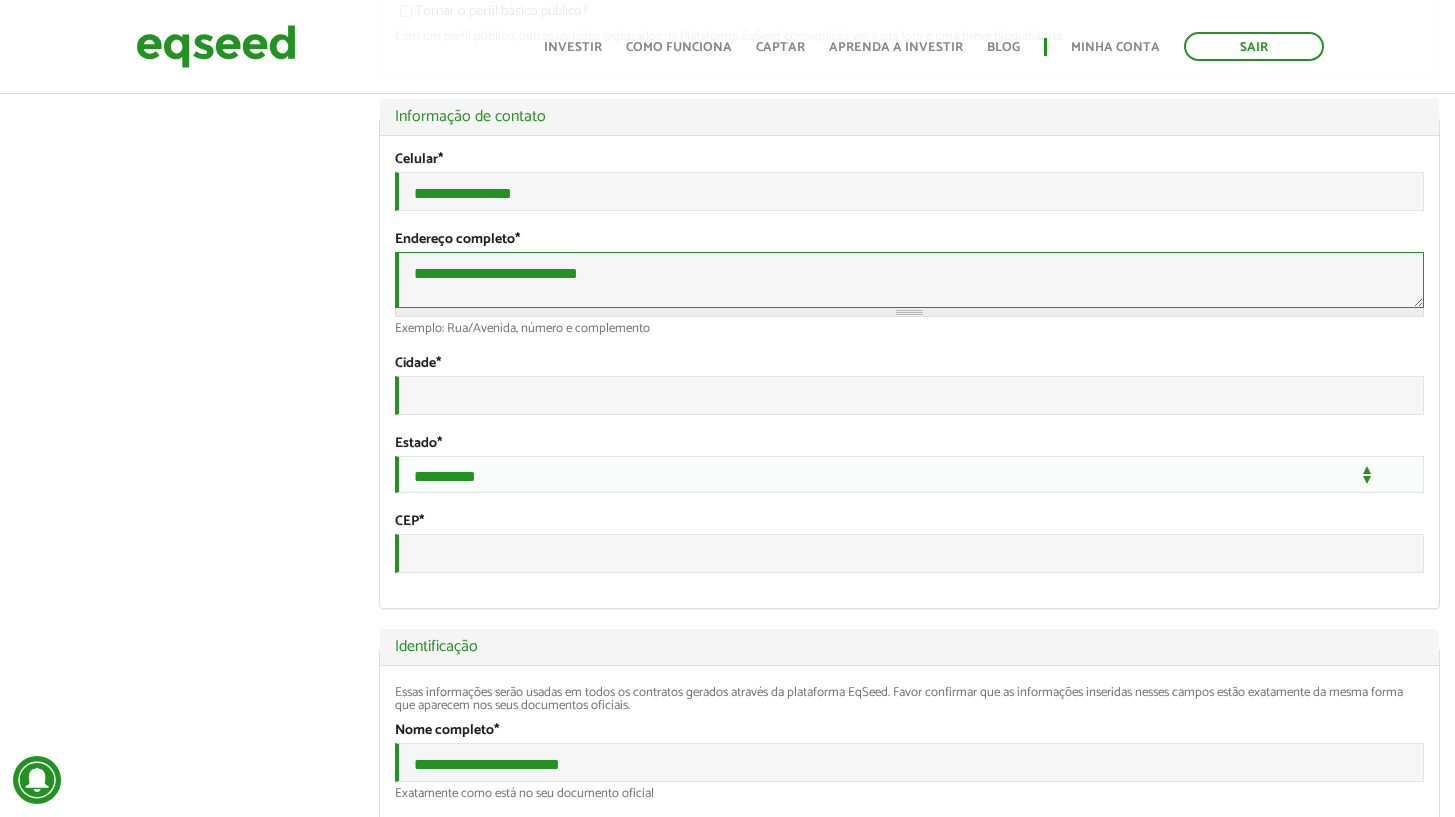 click on "**********" at bounding box center (909, 280) 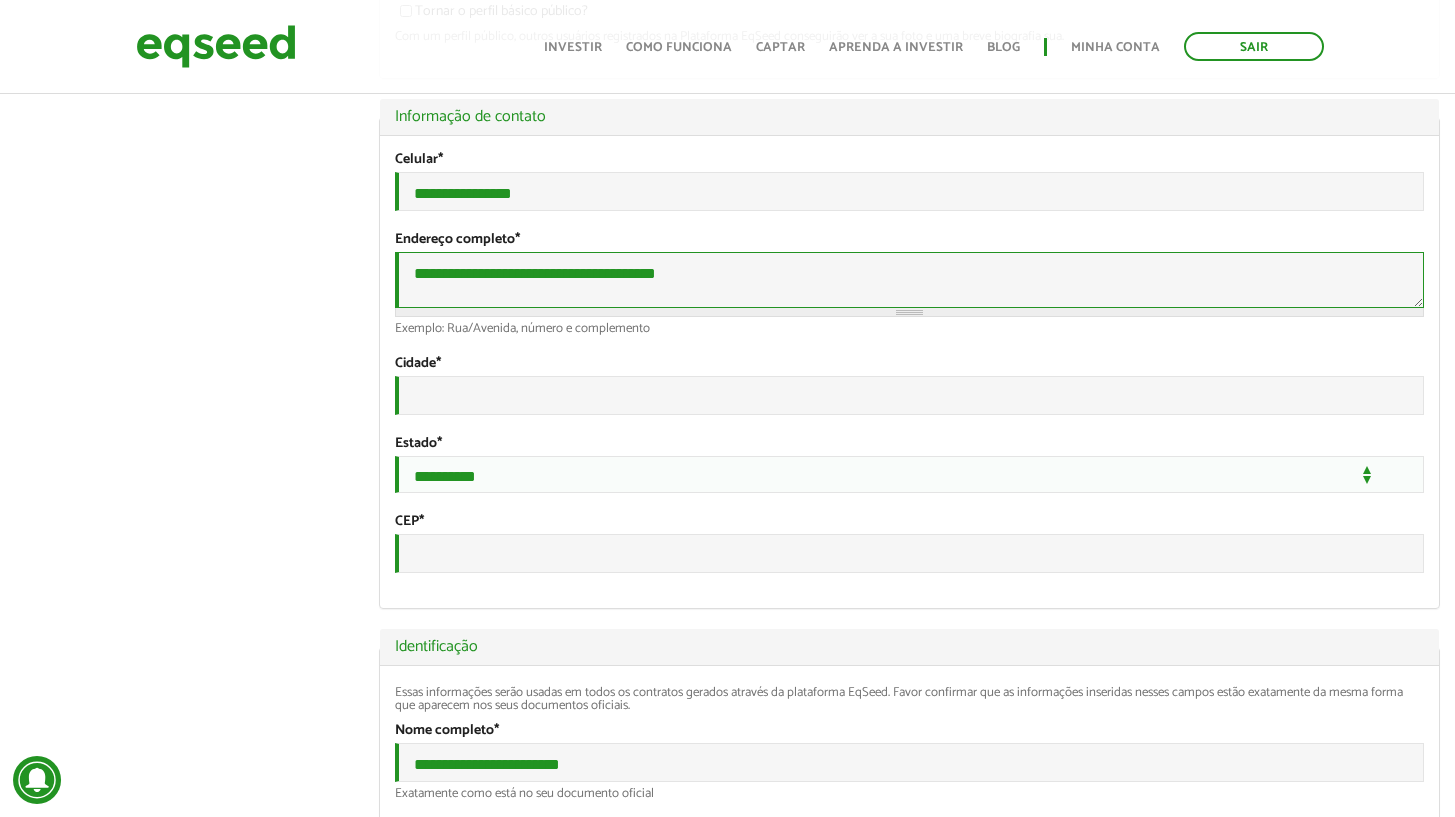 type on "**********" 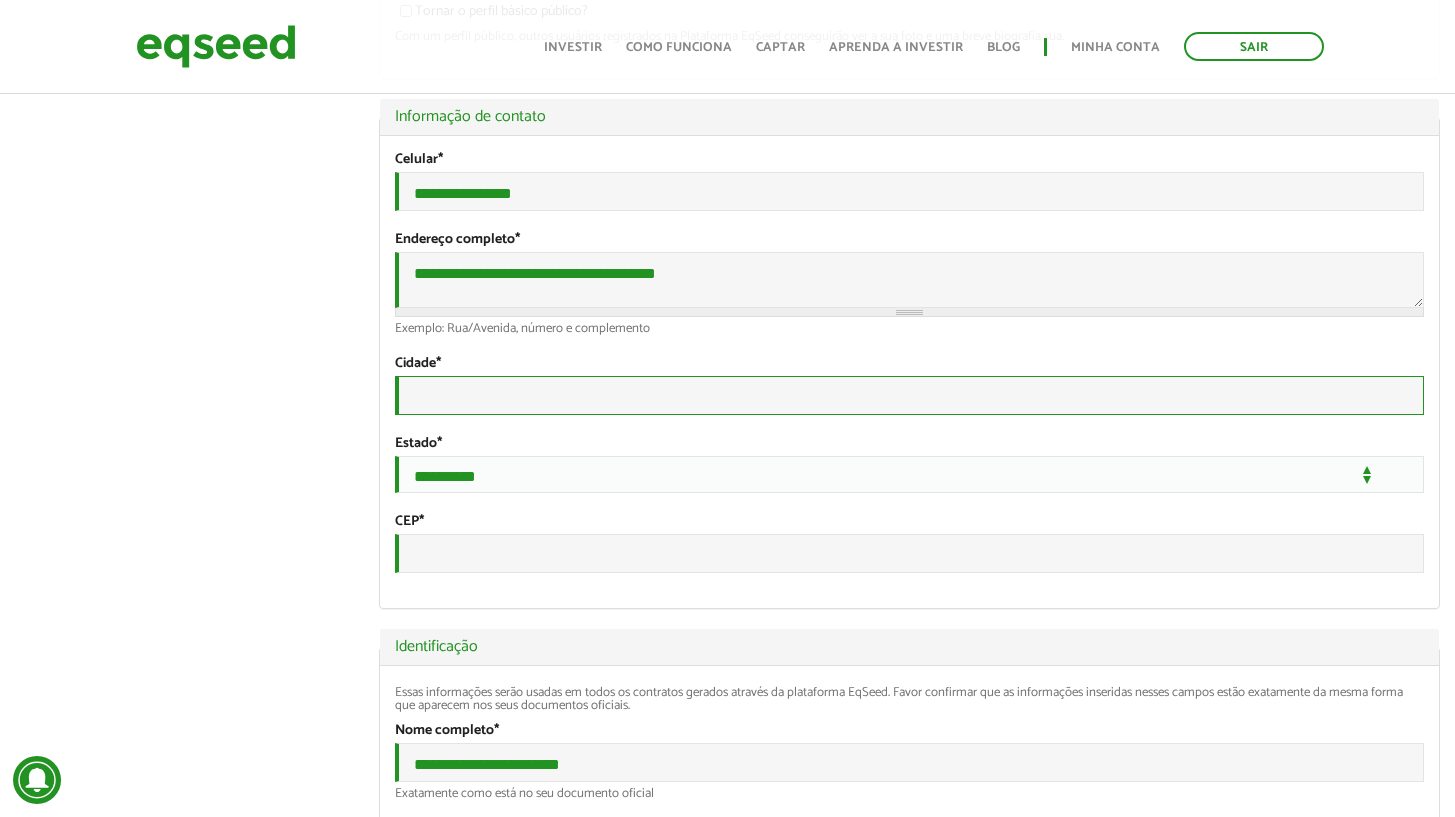click on "Cidade  *" at bounding box center [909, 395] 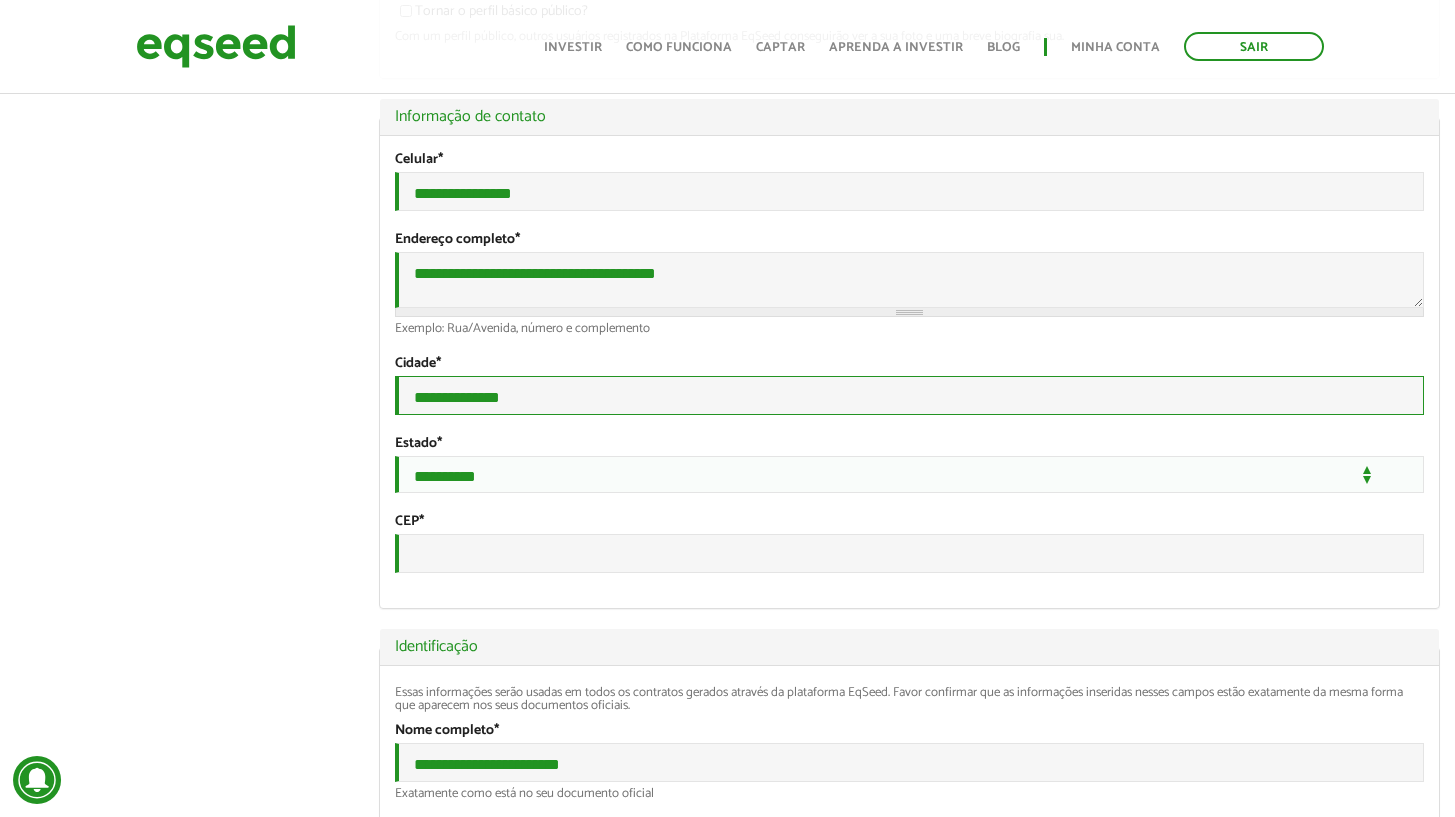 type on "**********" 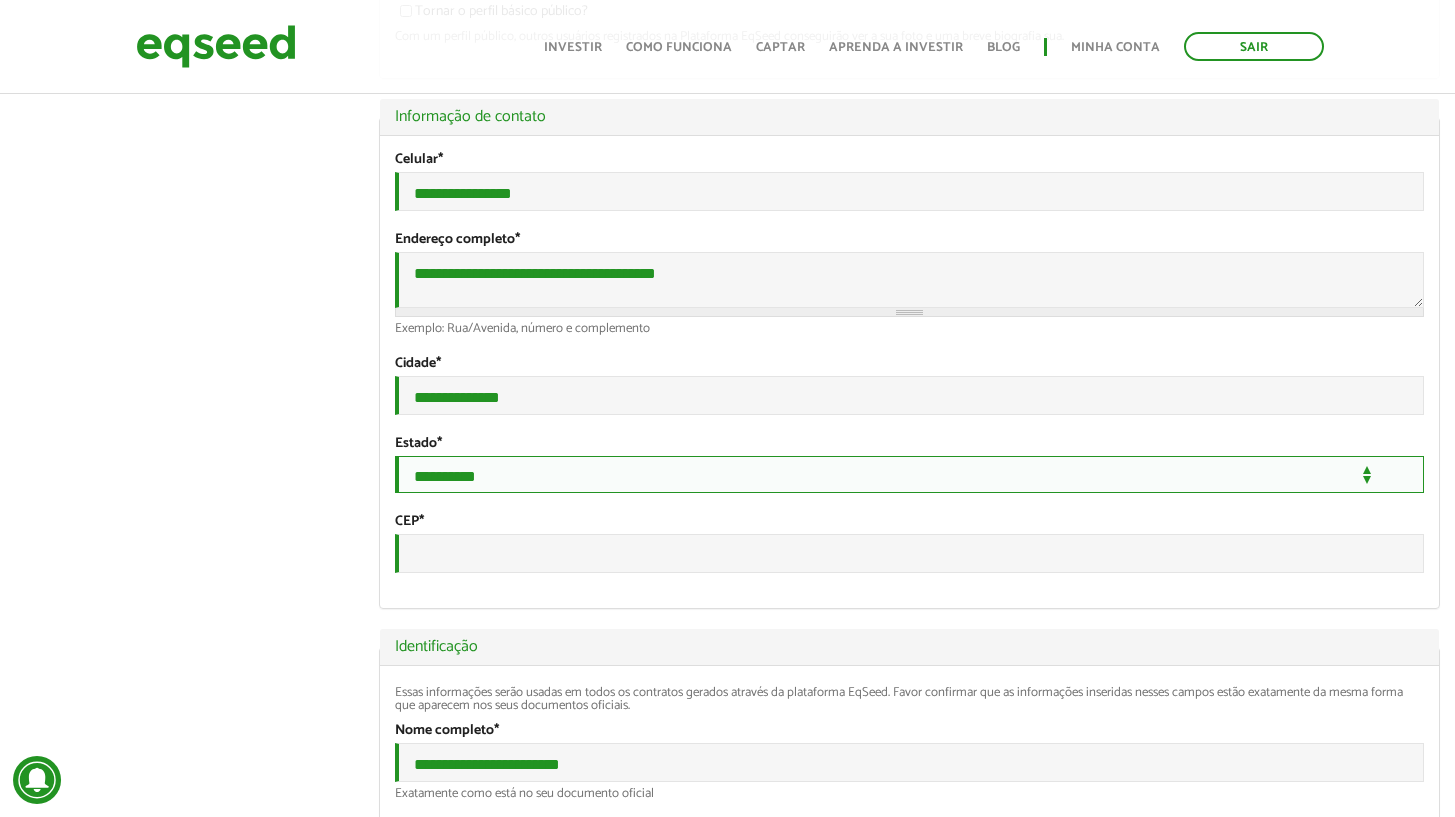 select on "**" 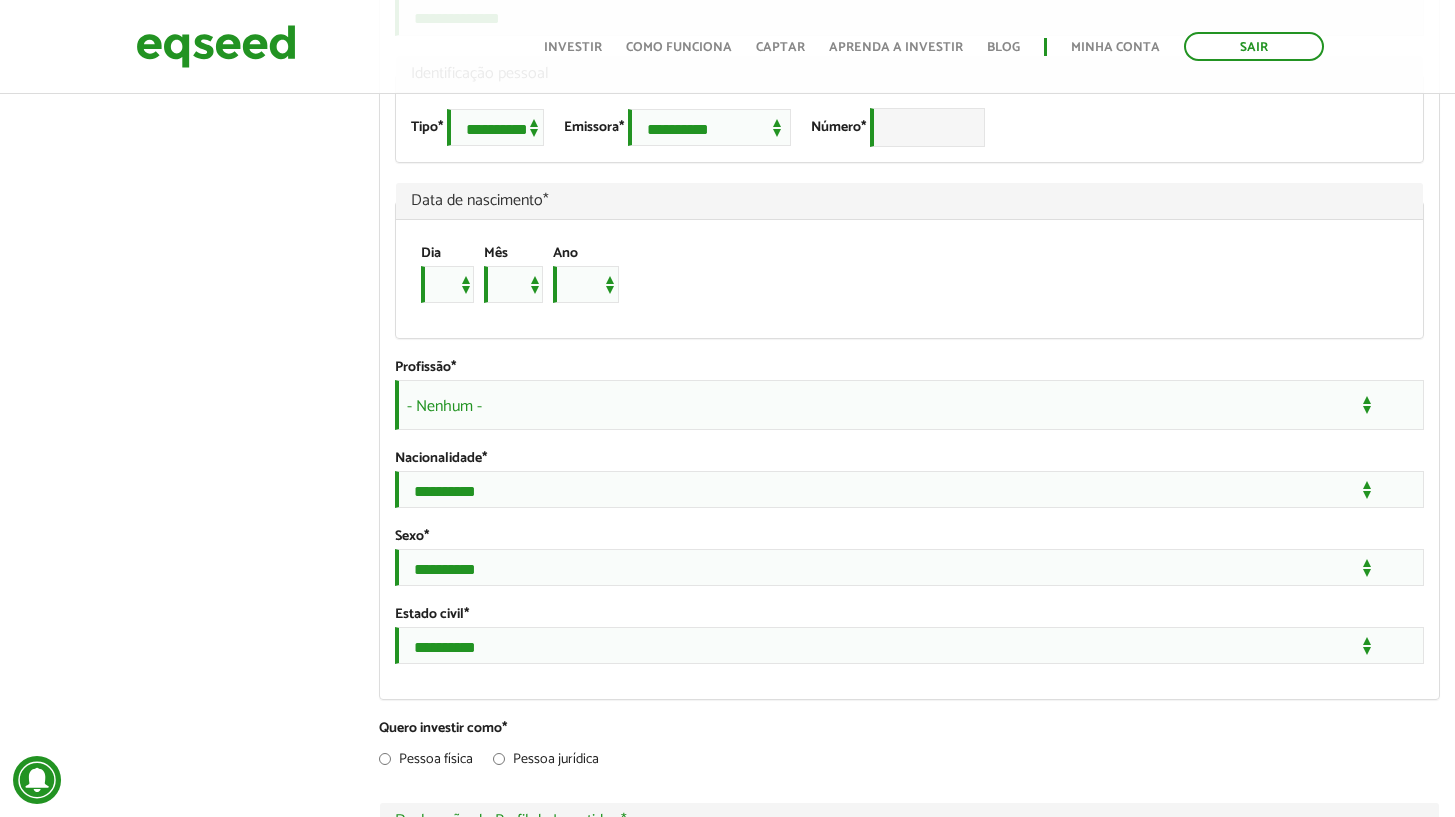 scroll, scrollTop: 1085, scrollLeft: 0, axis: vertical 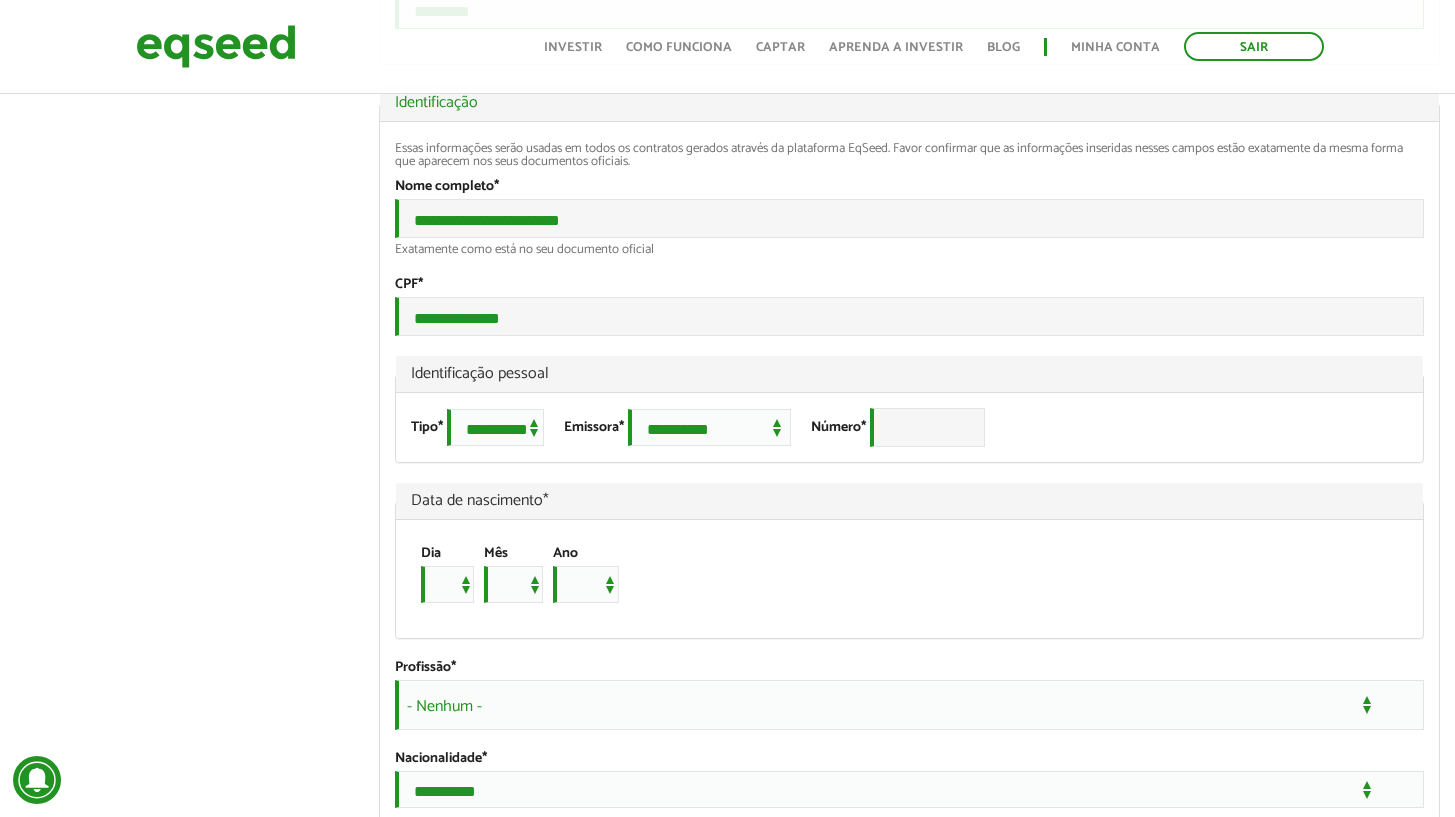 type on "*********" 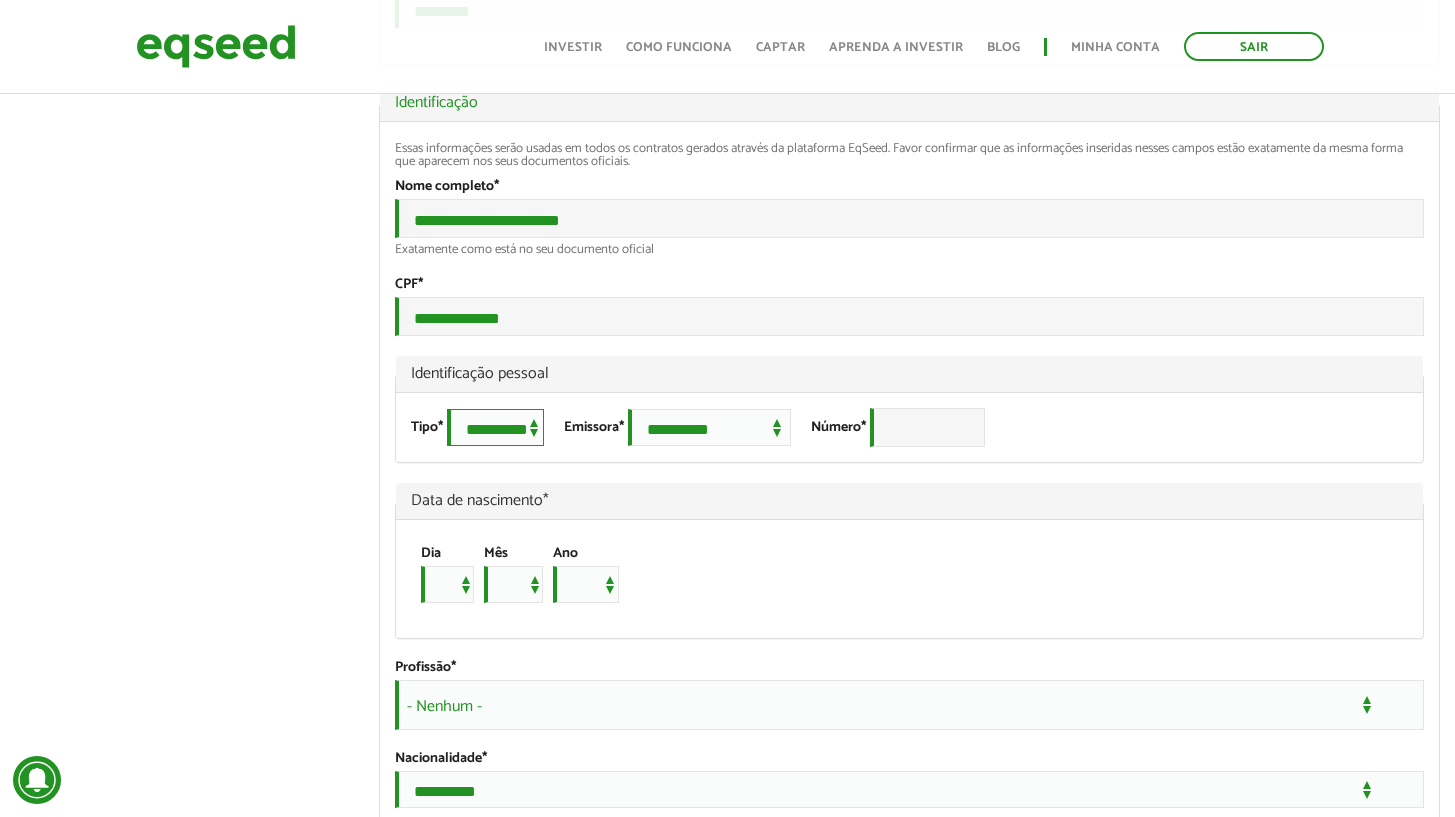 select on "**" 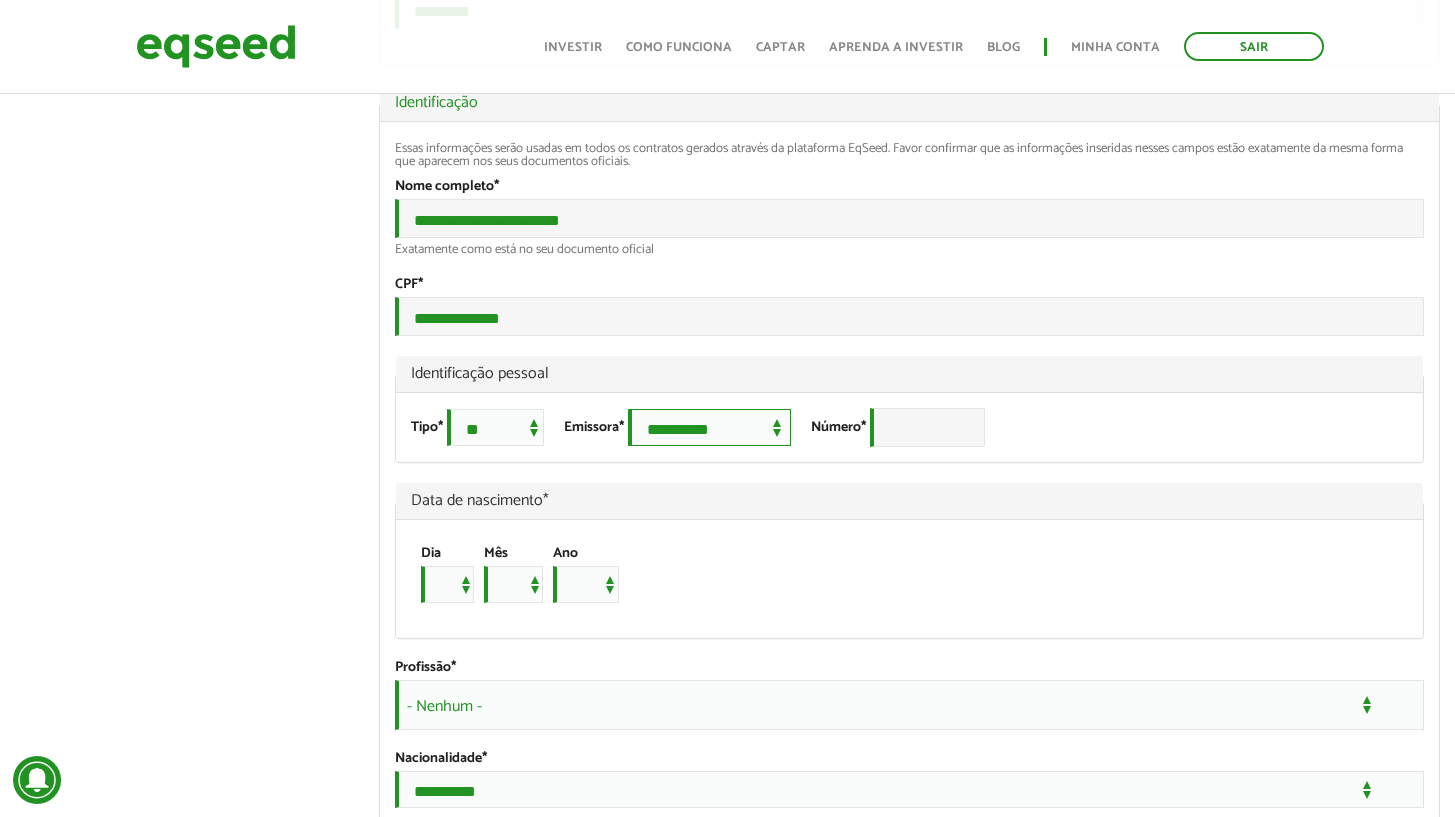 select on "***" 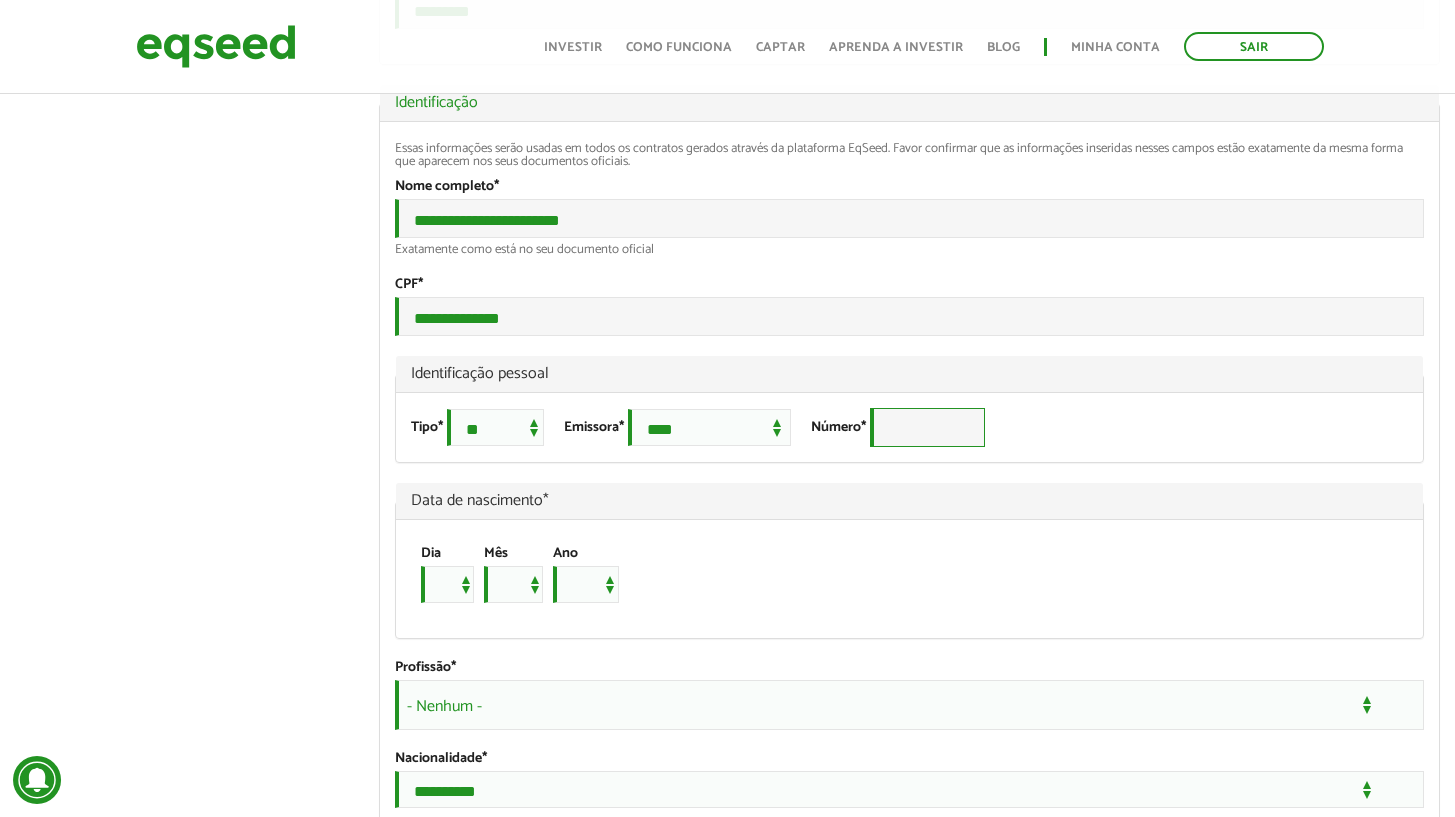 click on "Número  *" at bounding box center (927, 427) 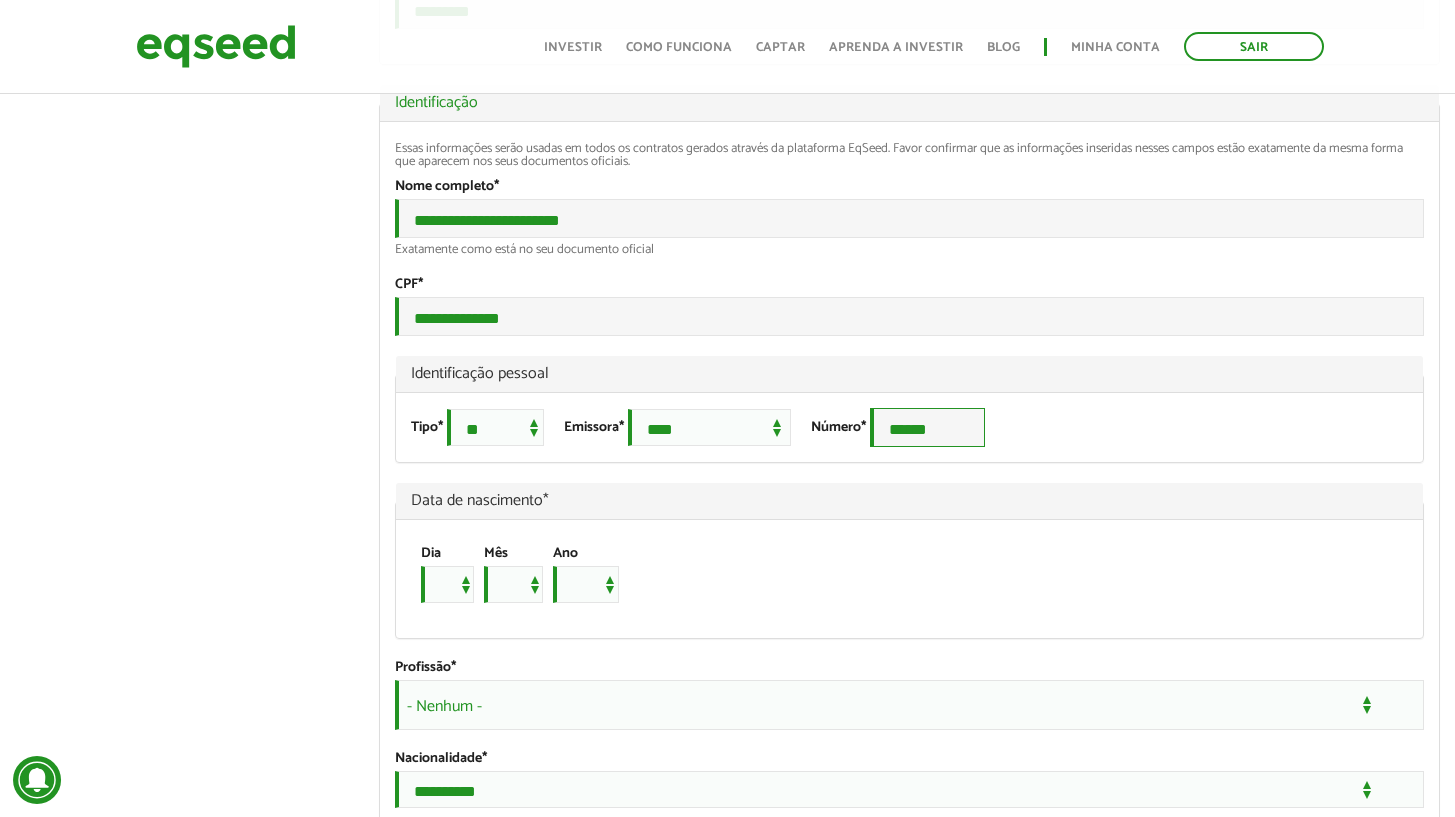 scroll, scrollTop: 1361, scrollLeft: 0, axis: vertical 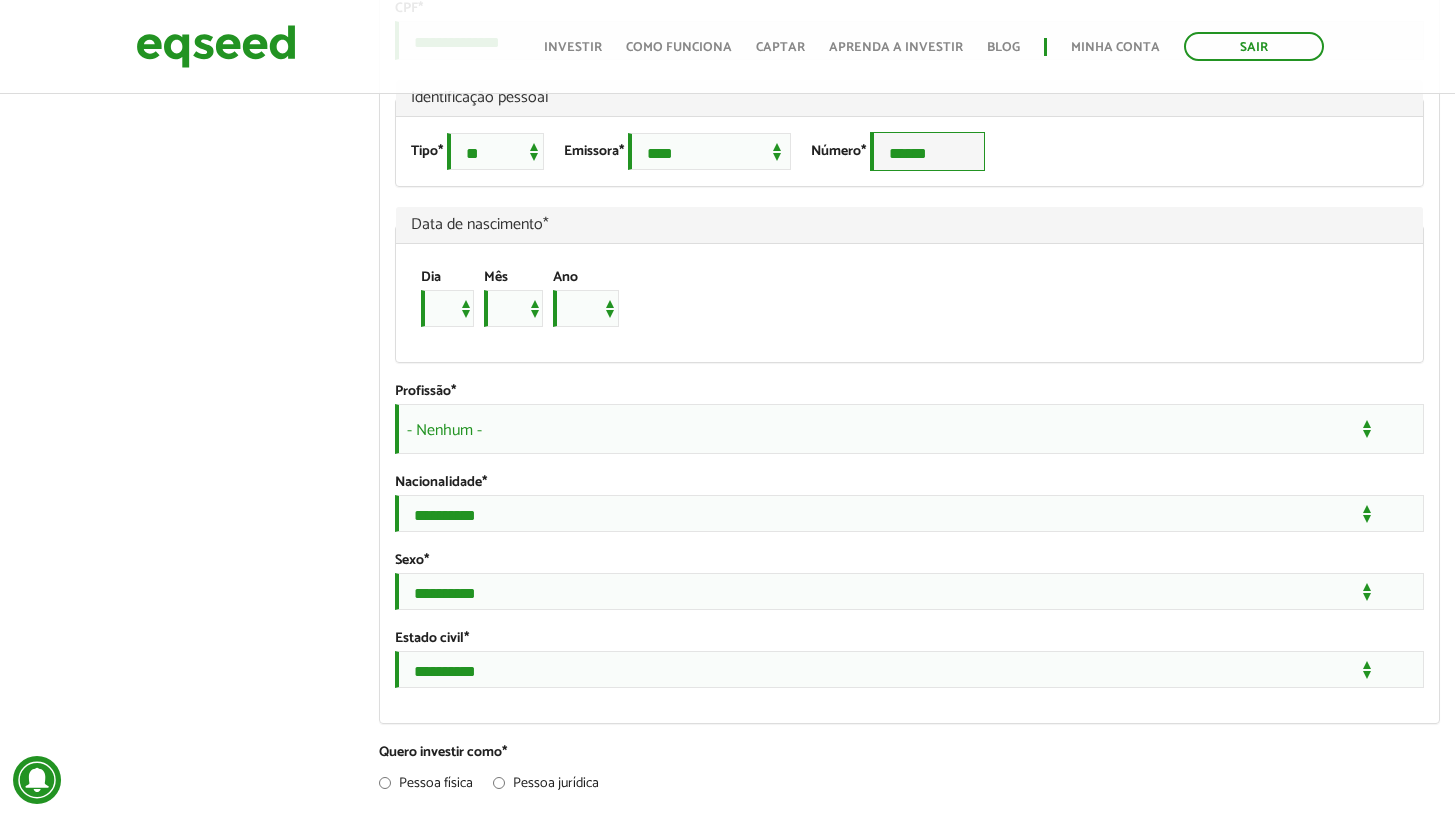 type on "******" 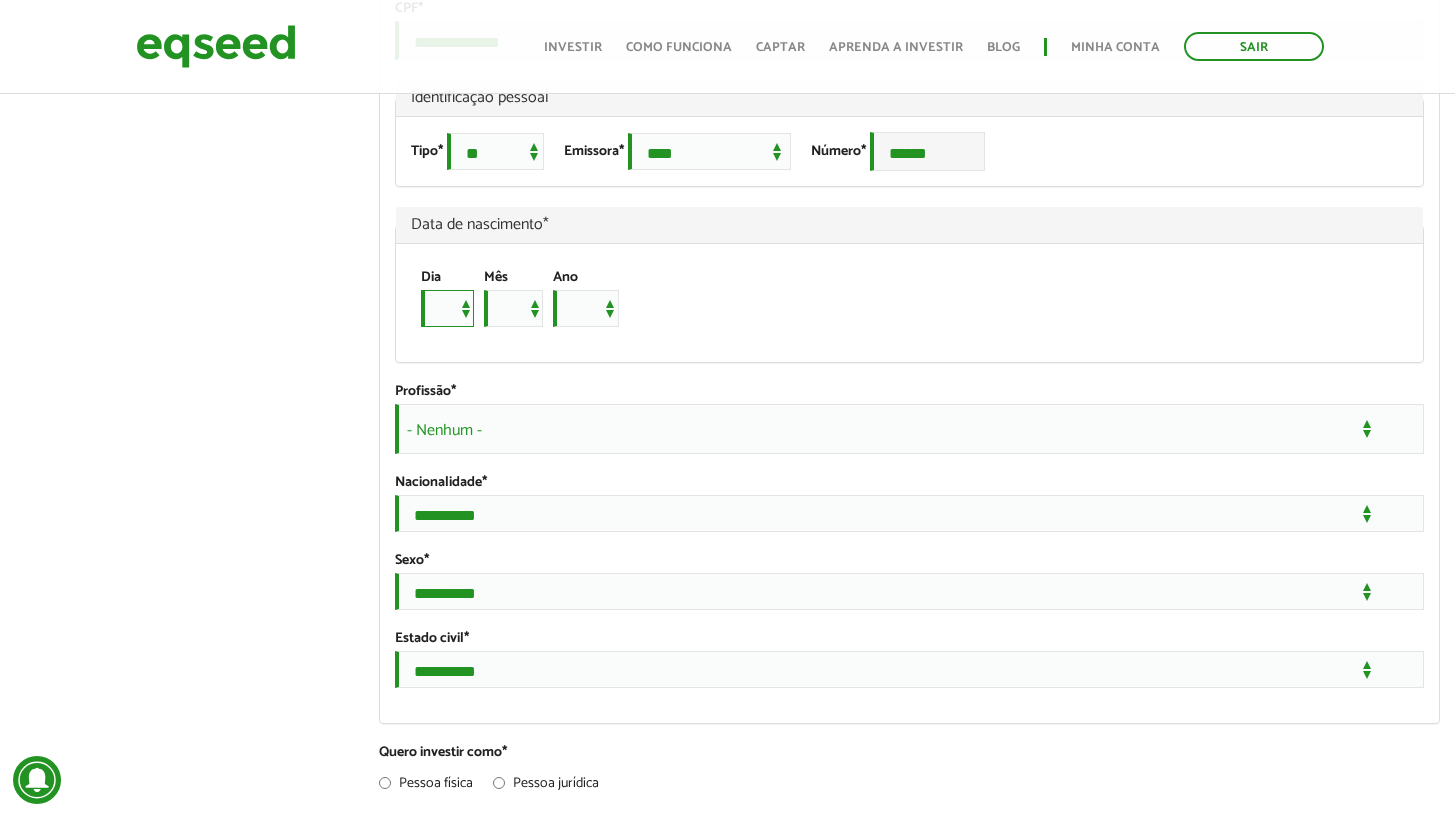 select on "**" 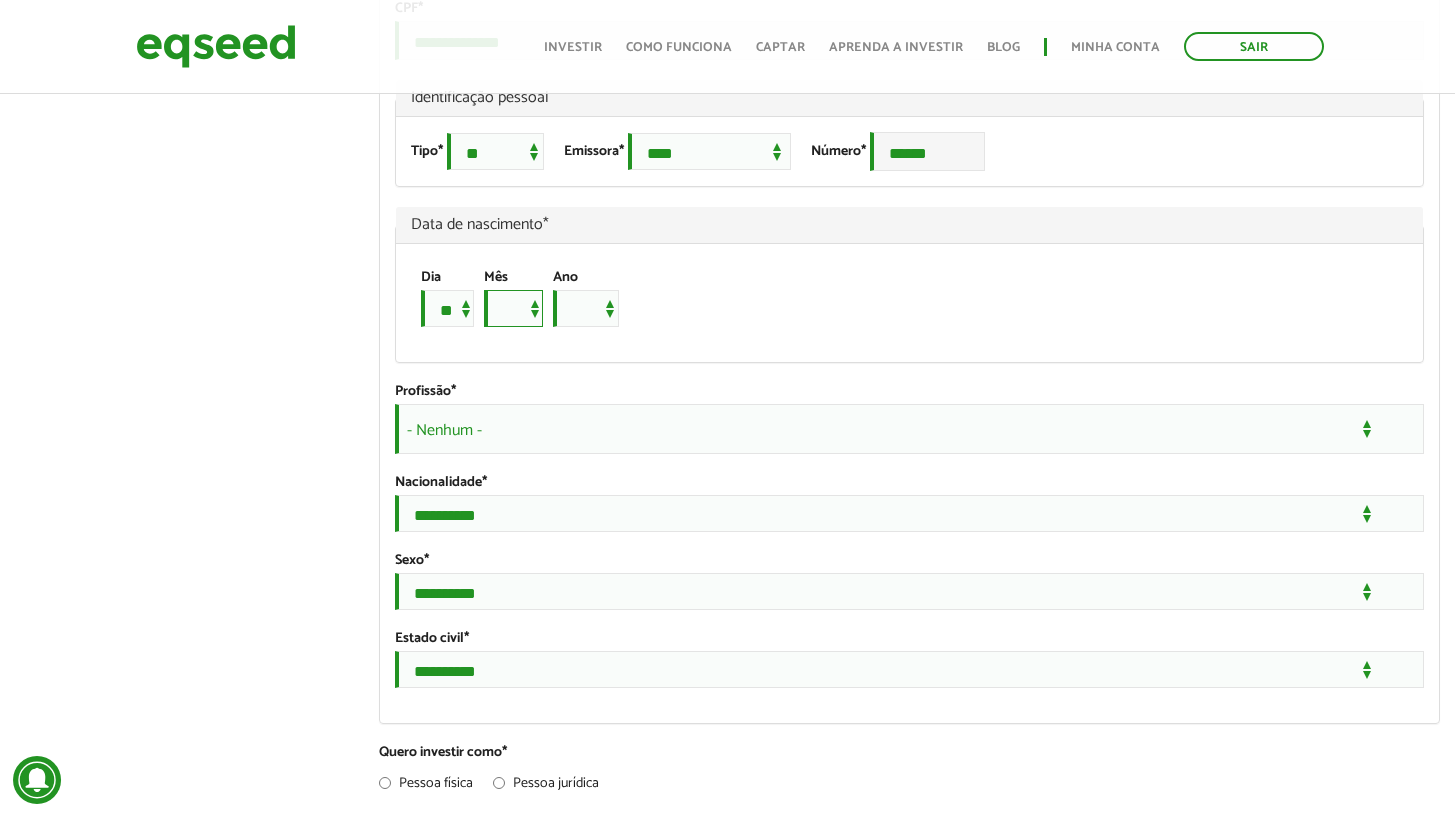 select on "*" 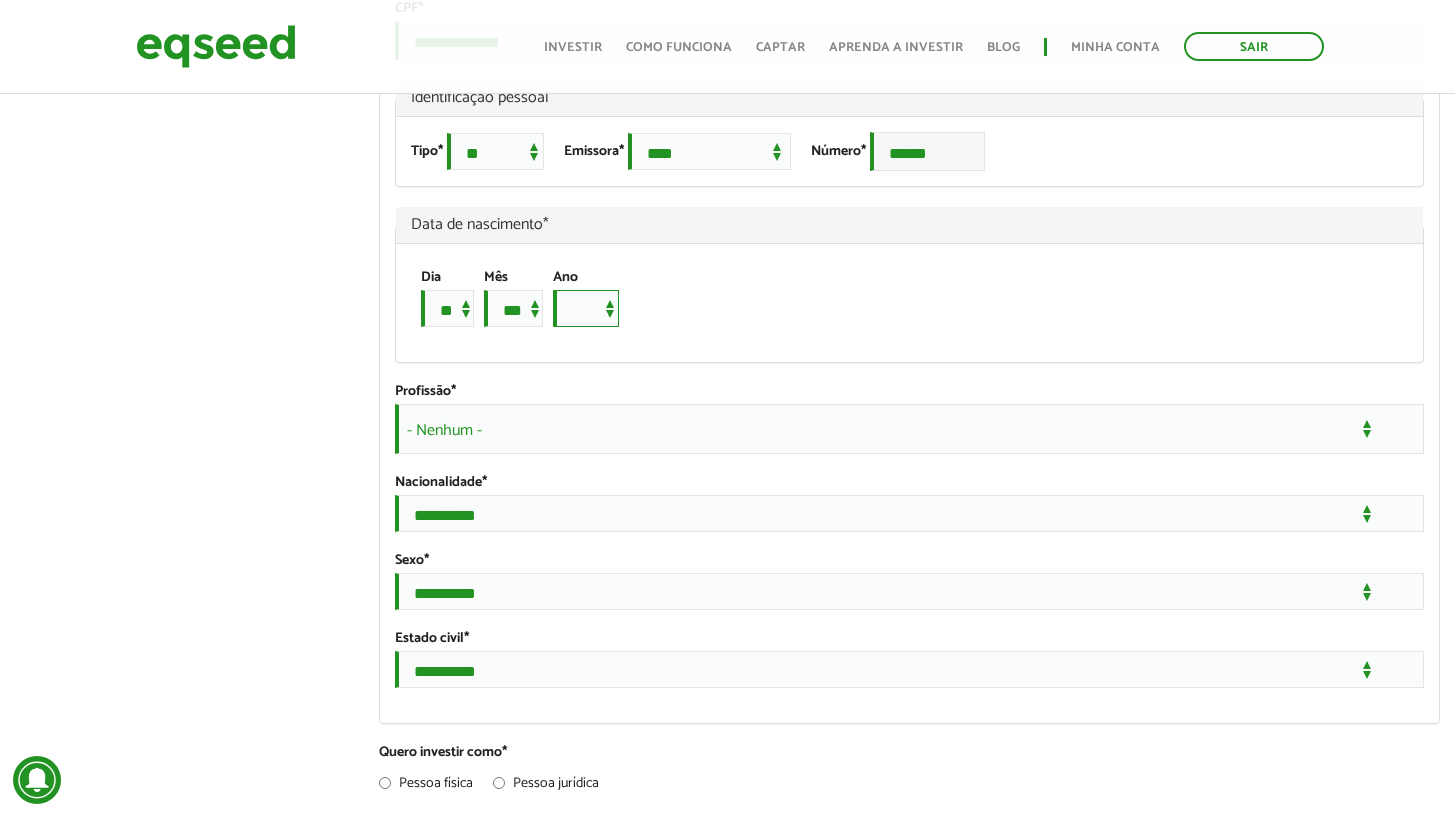 select on "****" 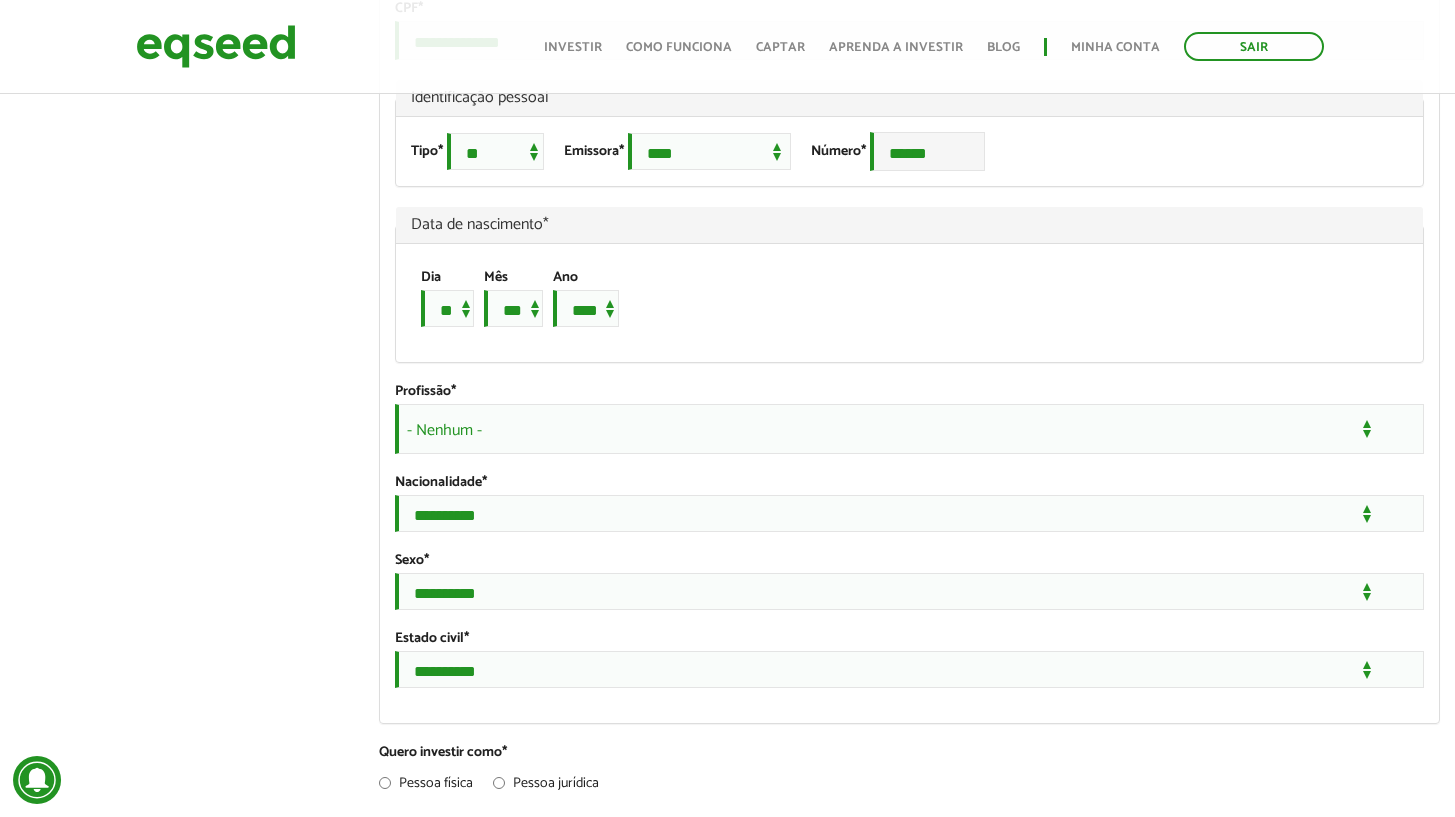 click on "- Nenhum -" at bounding box center [909, 429] 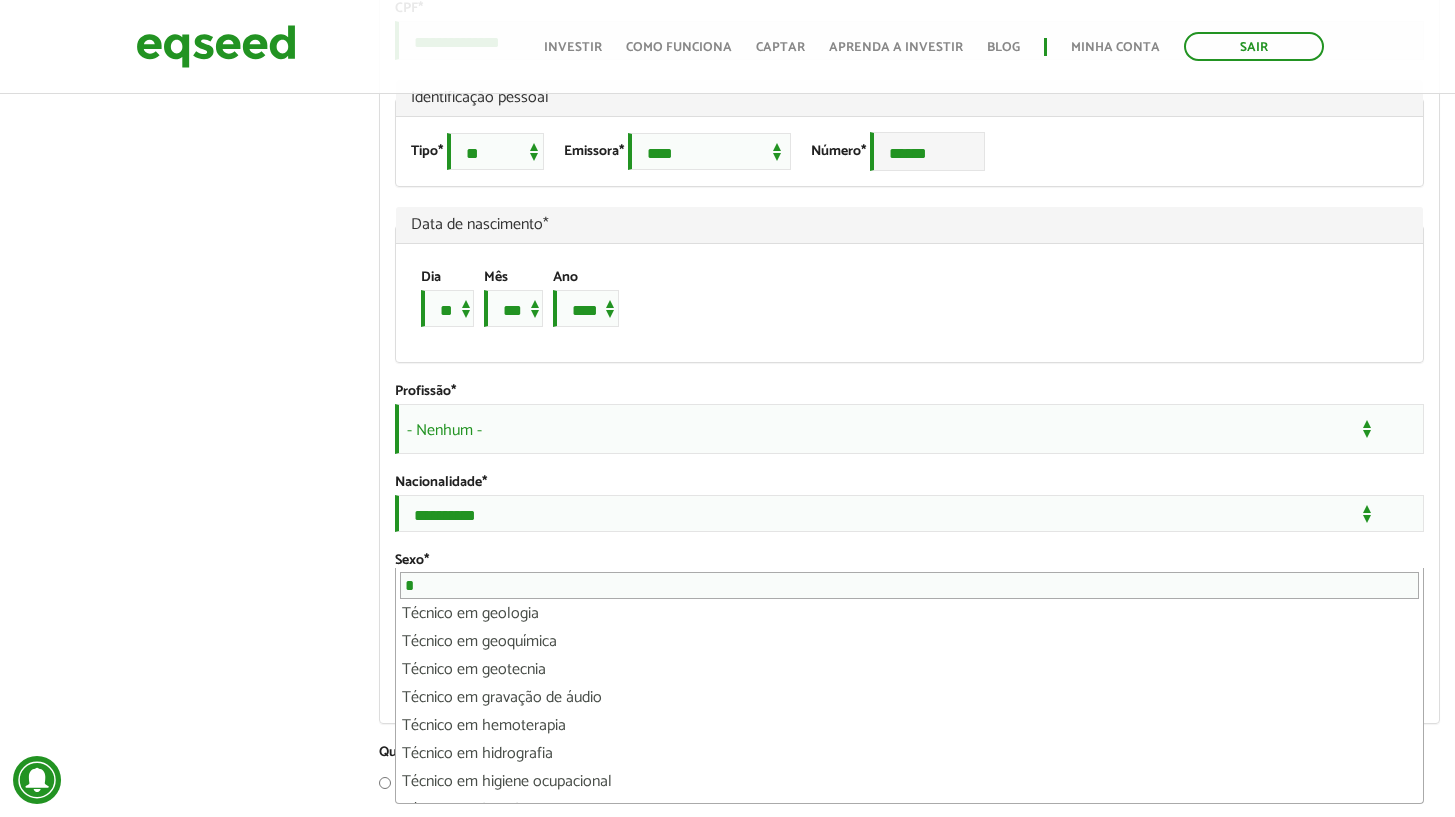 scroll, scrollTop: 0, scrollLeft: 0, axis: both 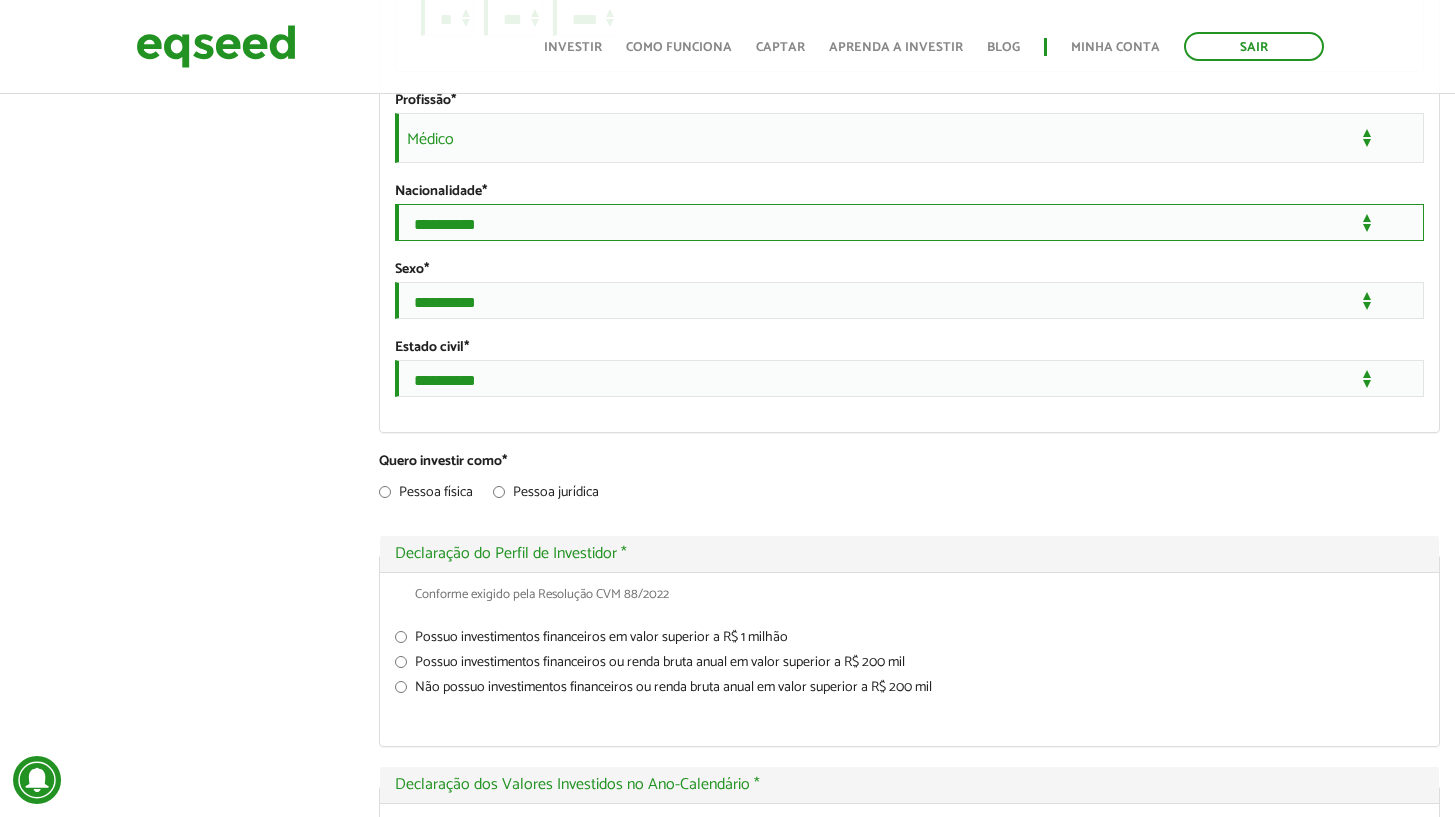 select on "***" 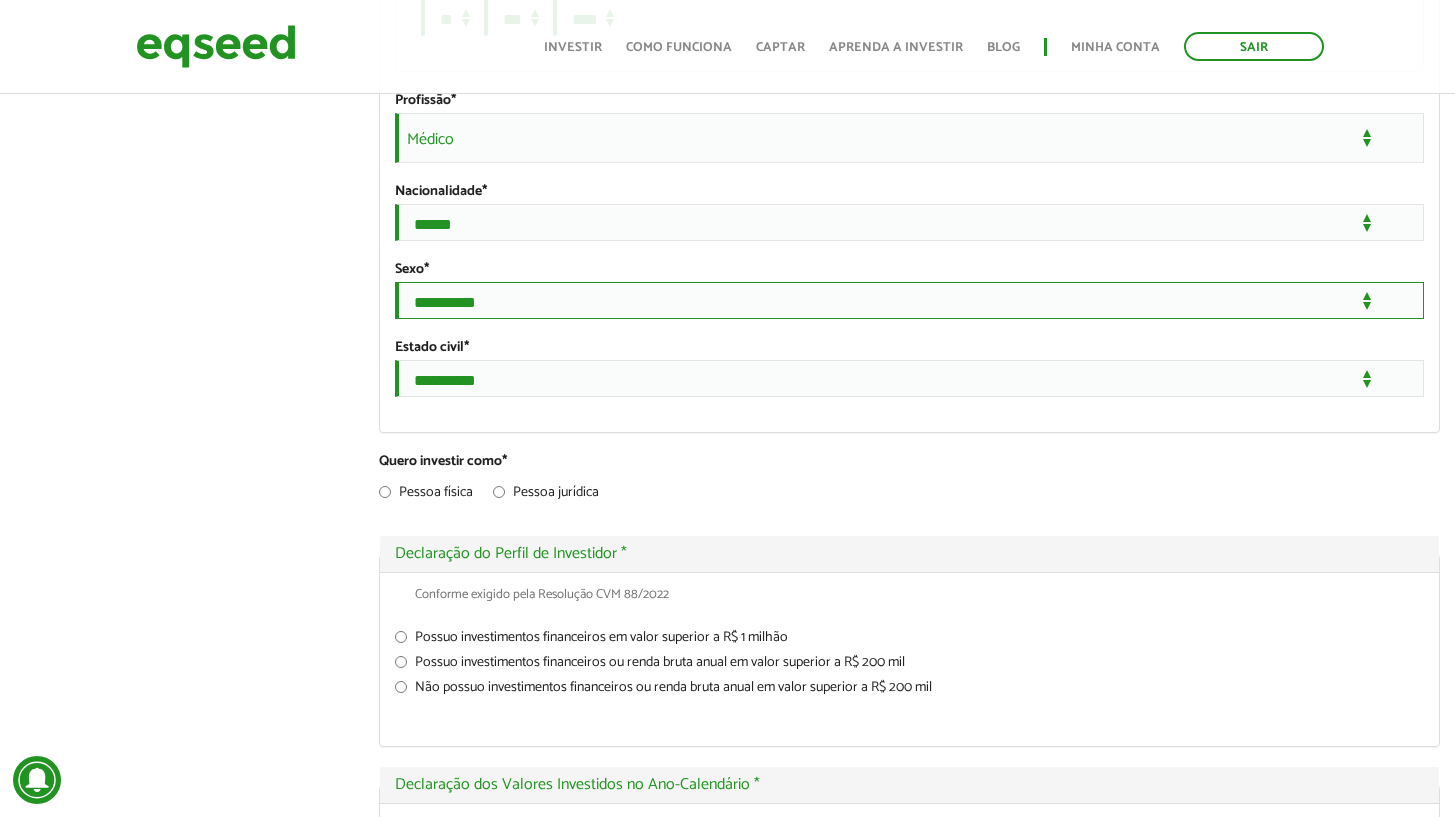 select on "***" 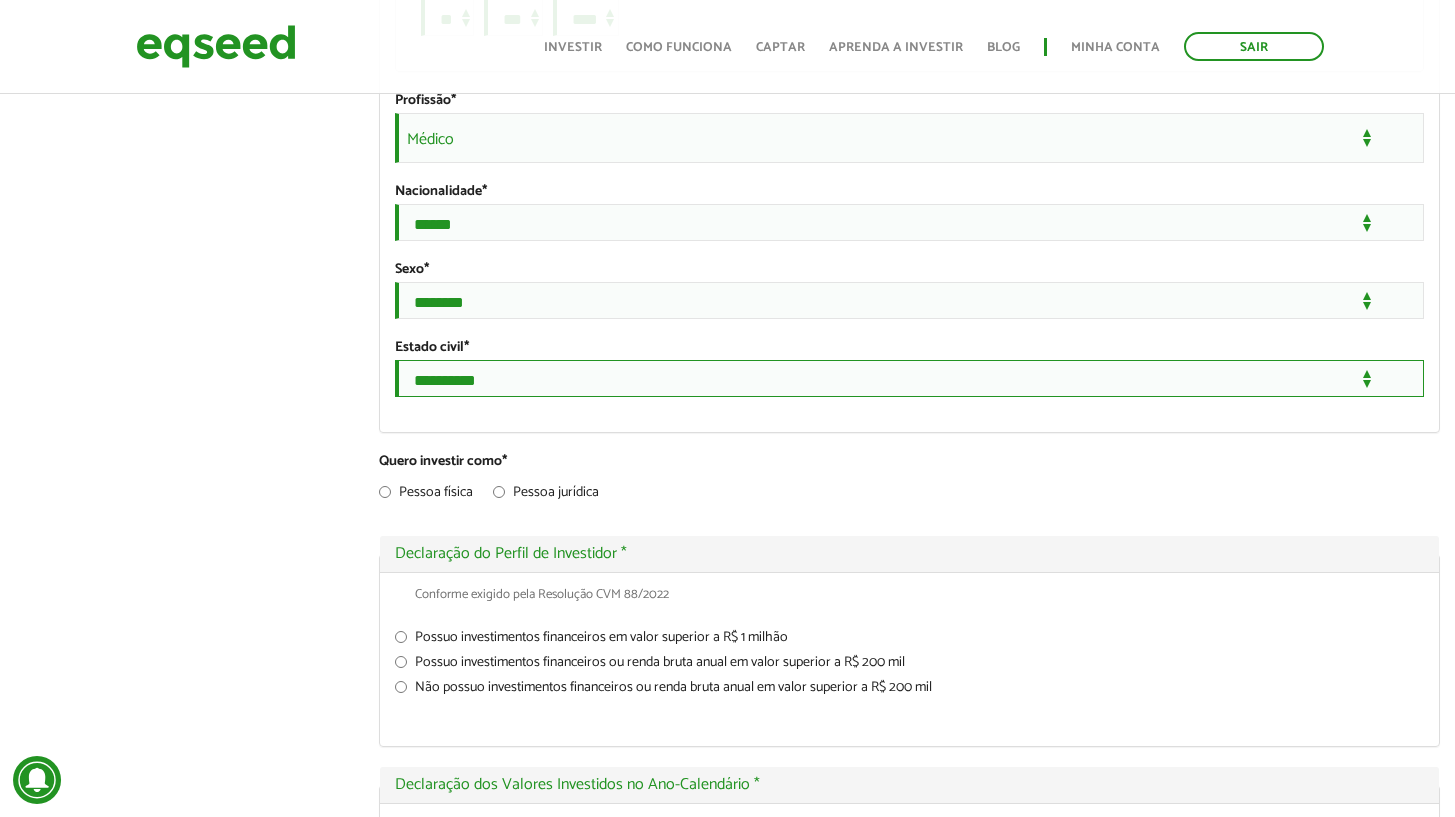 select on "***" 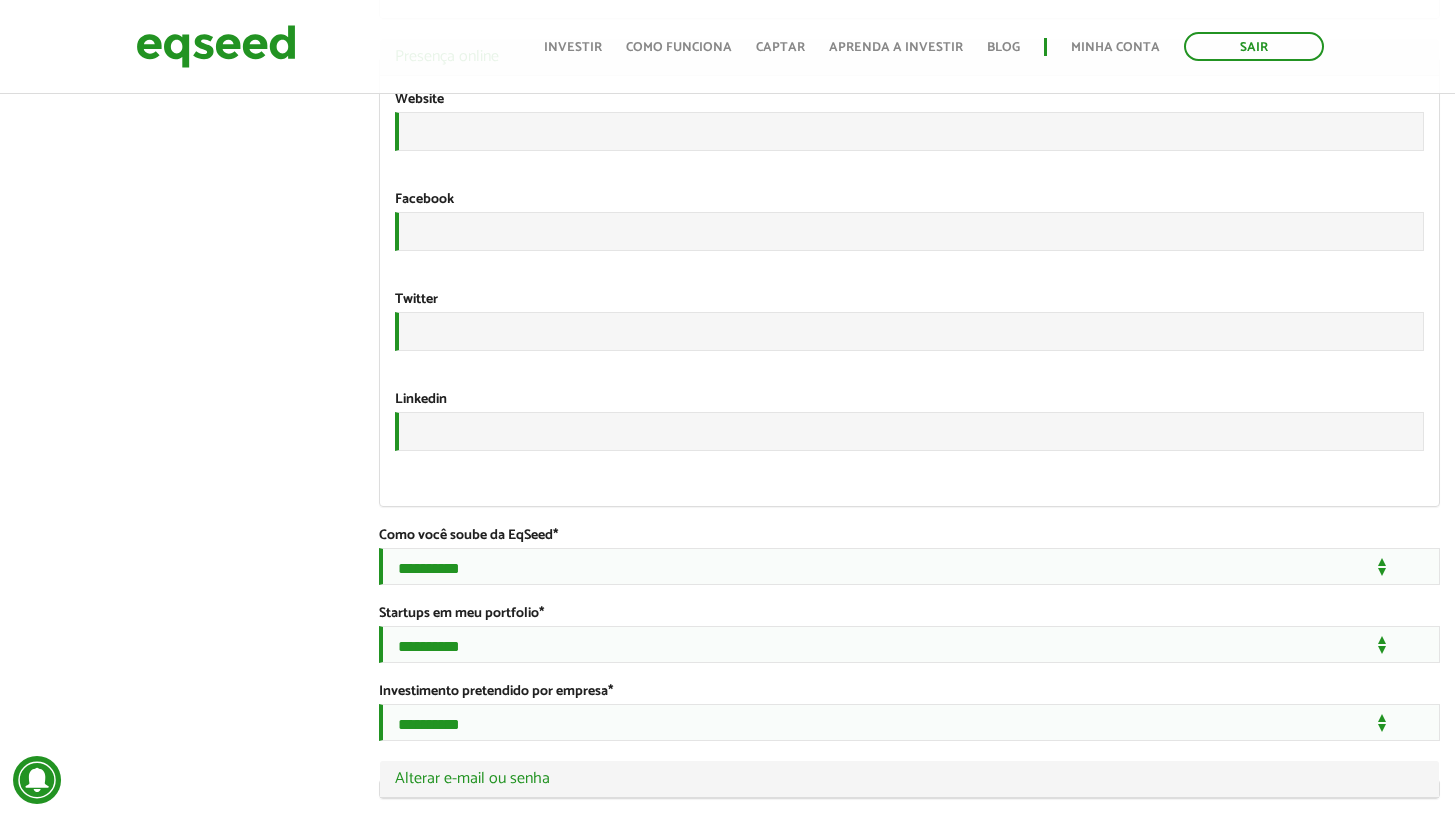 scroll, scrollTop: 3224, scrollLeft: 0, axis: vertical 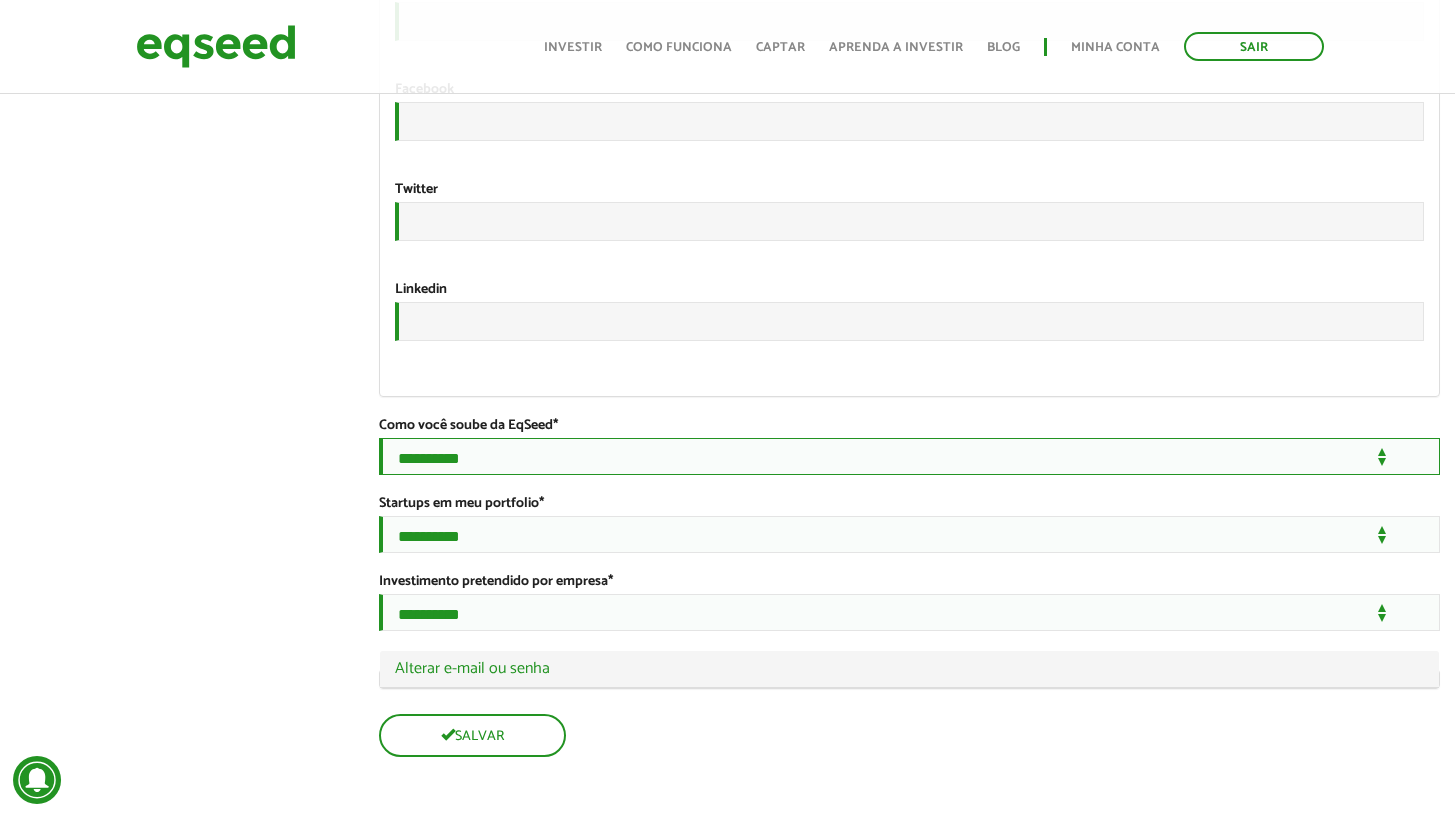 select on "***" 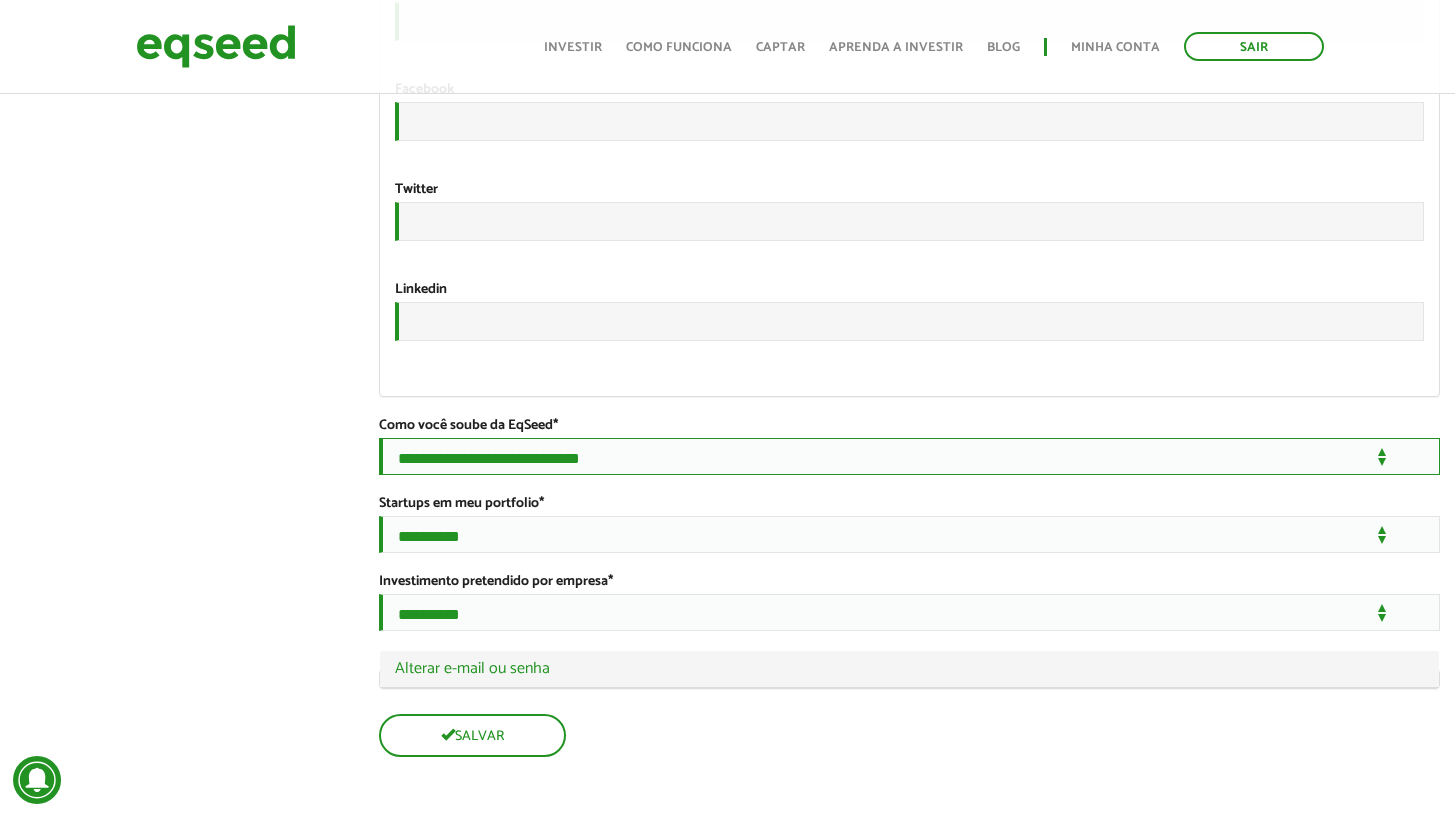 scroll, scrollTop: 3398, scrollLeft: 0, axis: vertical 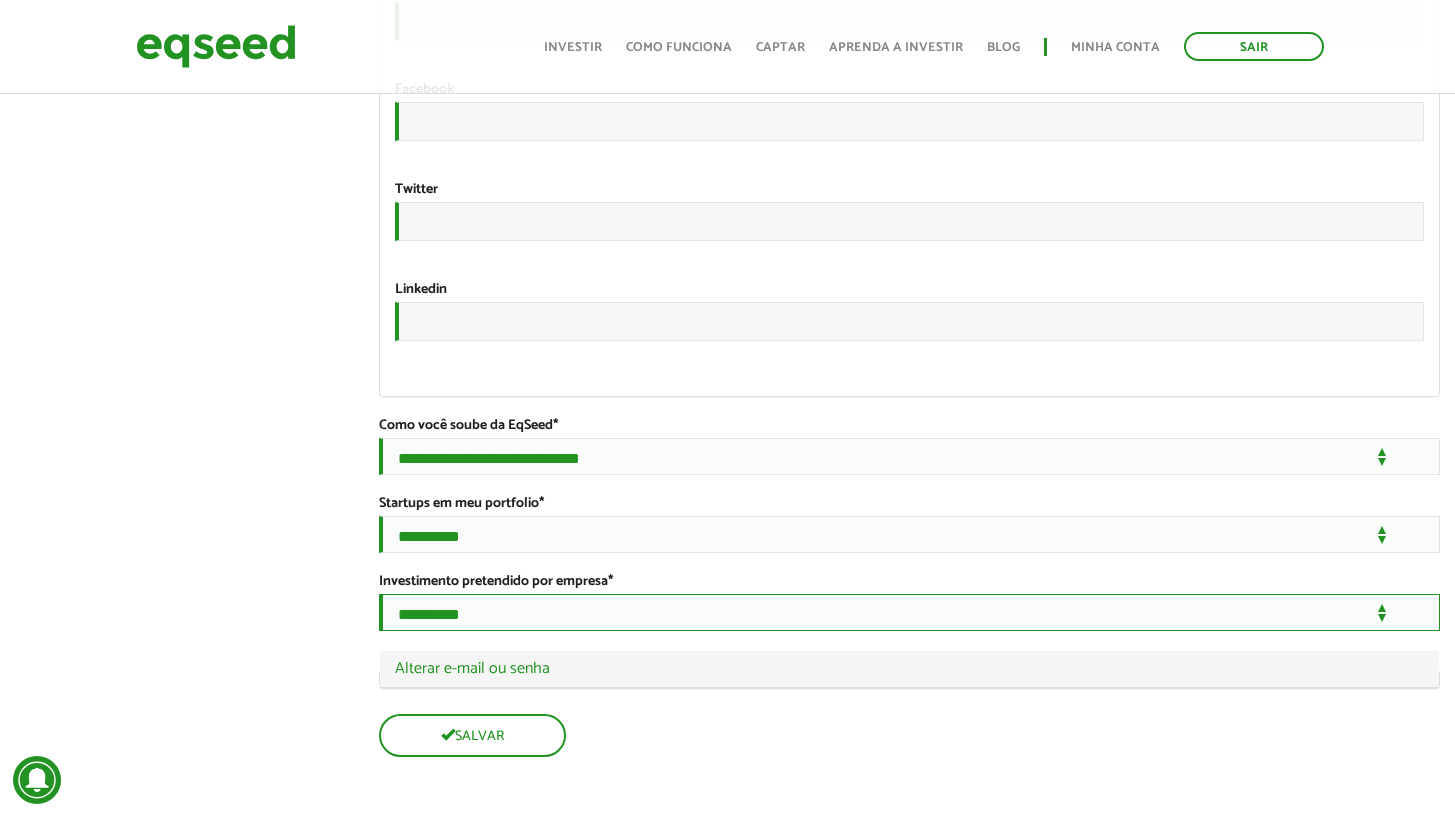 select on "***" 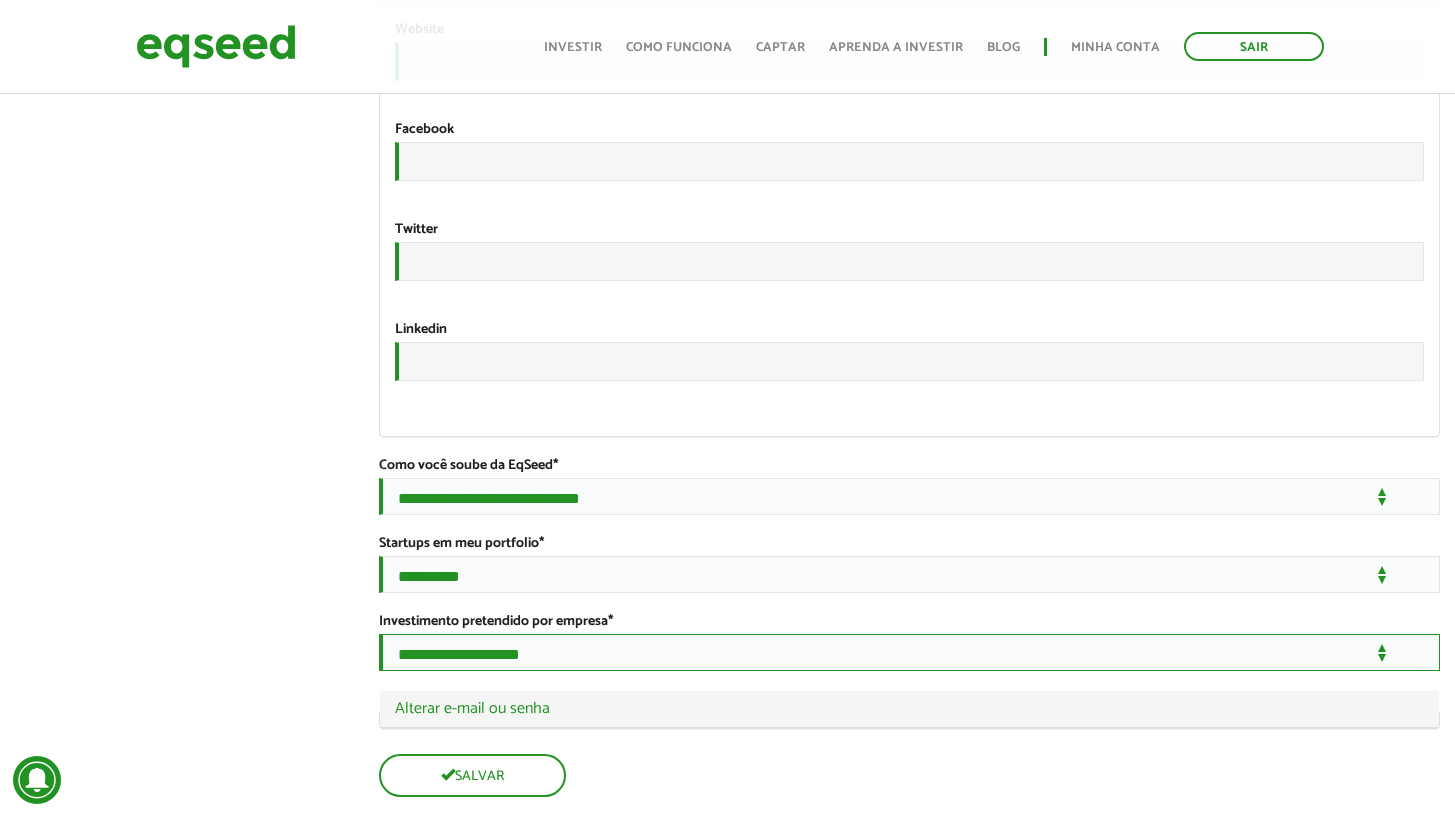 scroll, scrollTop: 3398, scrollLeft: 0, axis: vertical 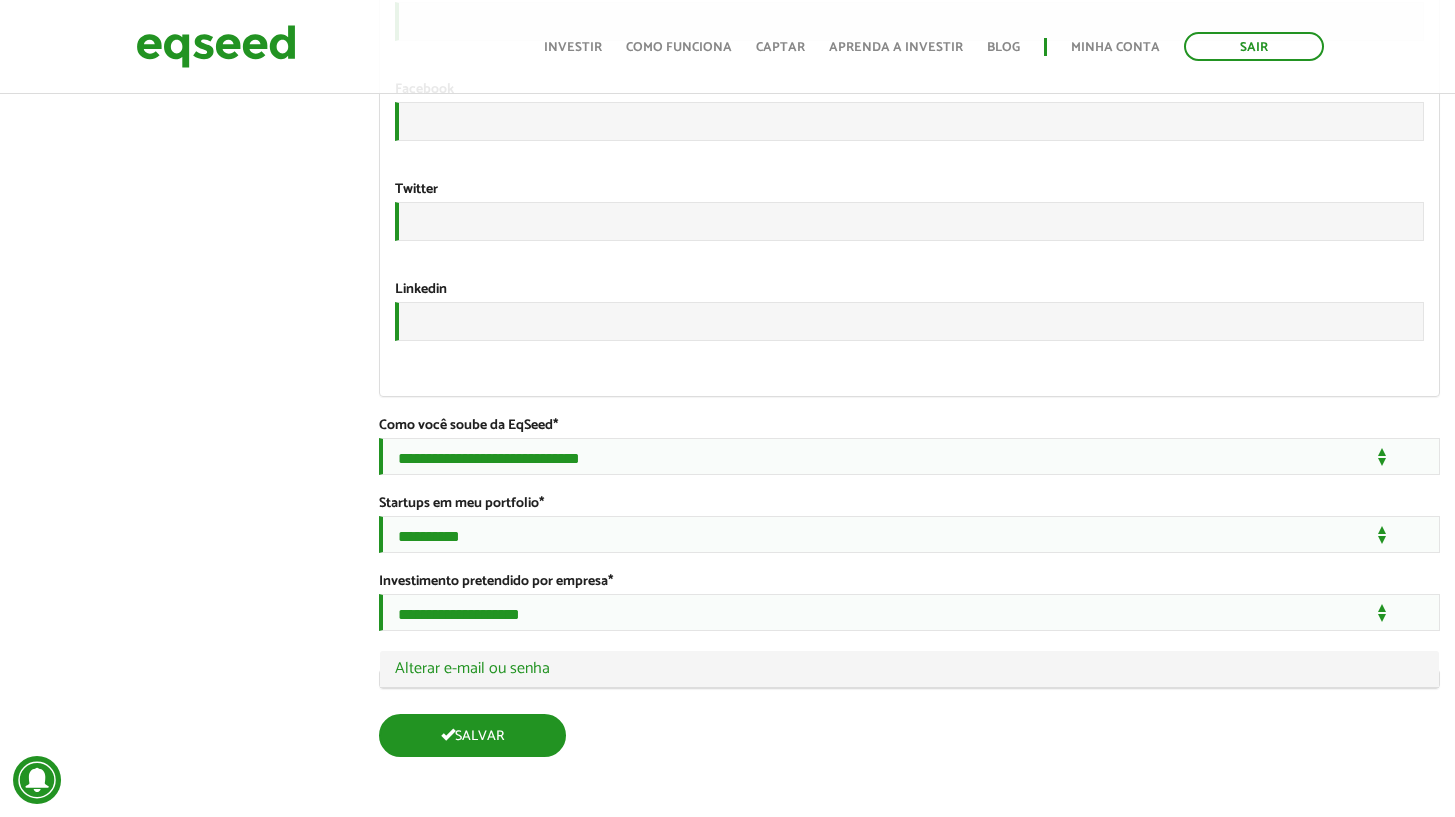 click on "Salvar" at bounding box center [472, 735] 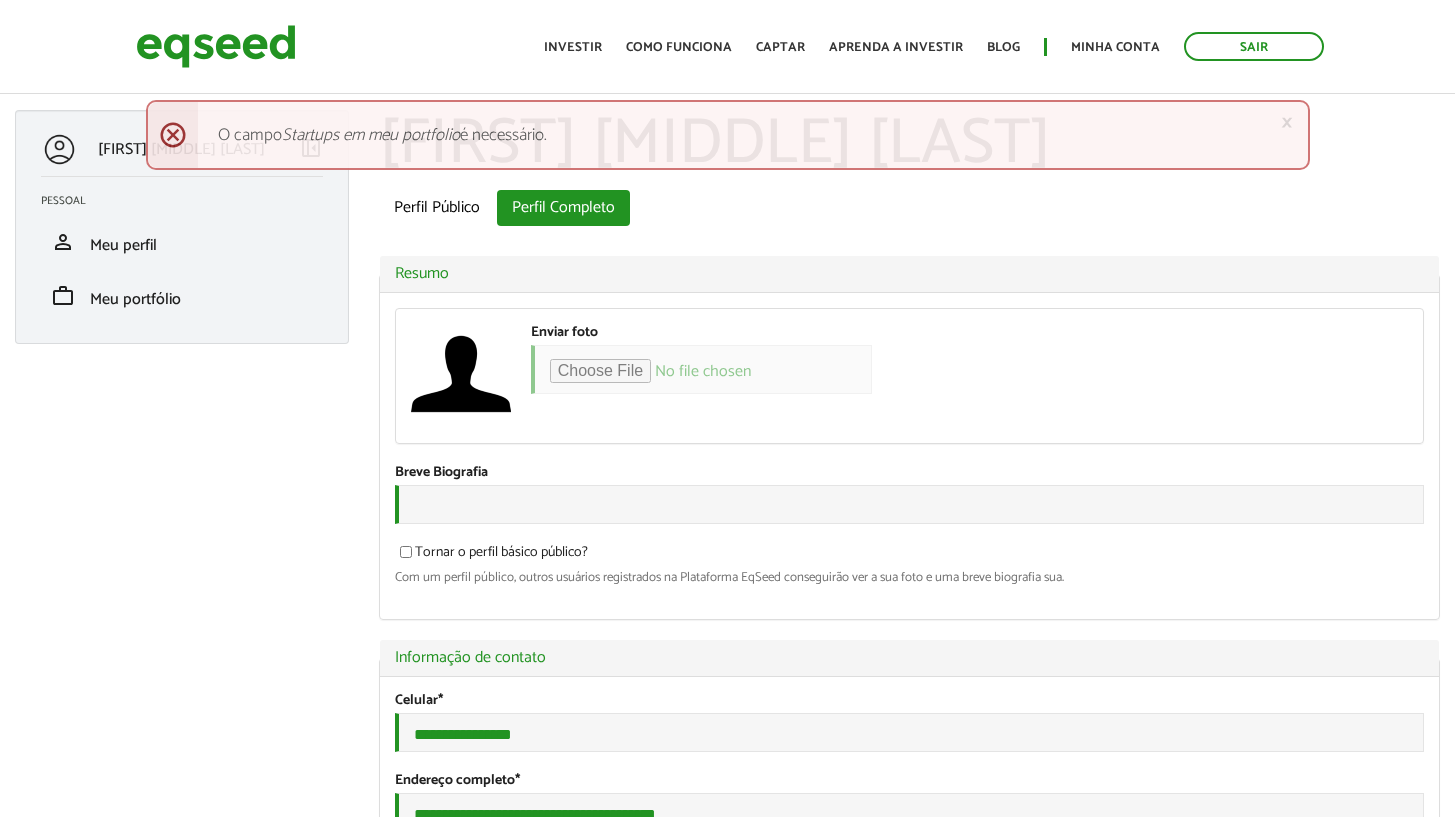 scroll, scrollTop: 0, scrollLeft: 0, axis: both 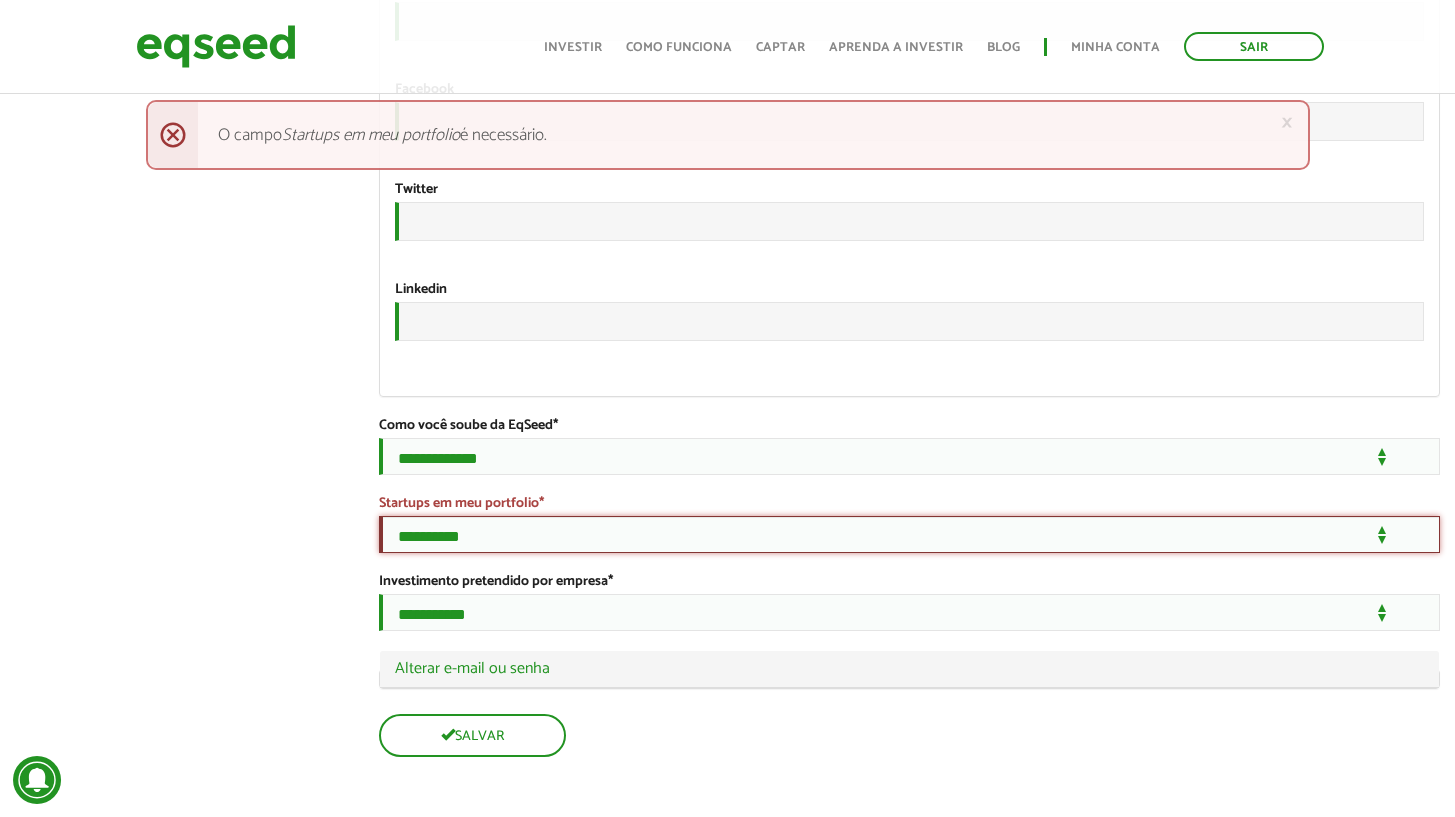 select on "***" 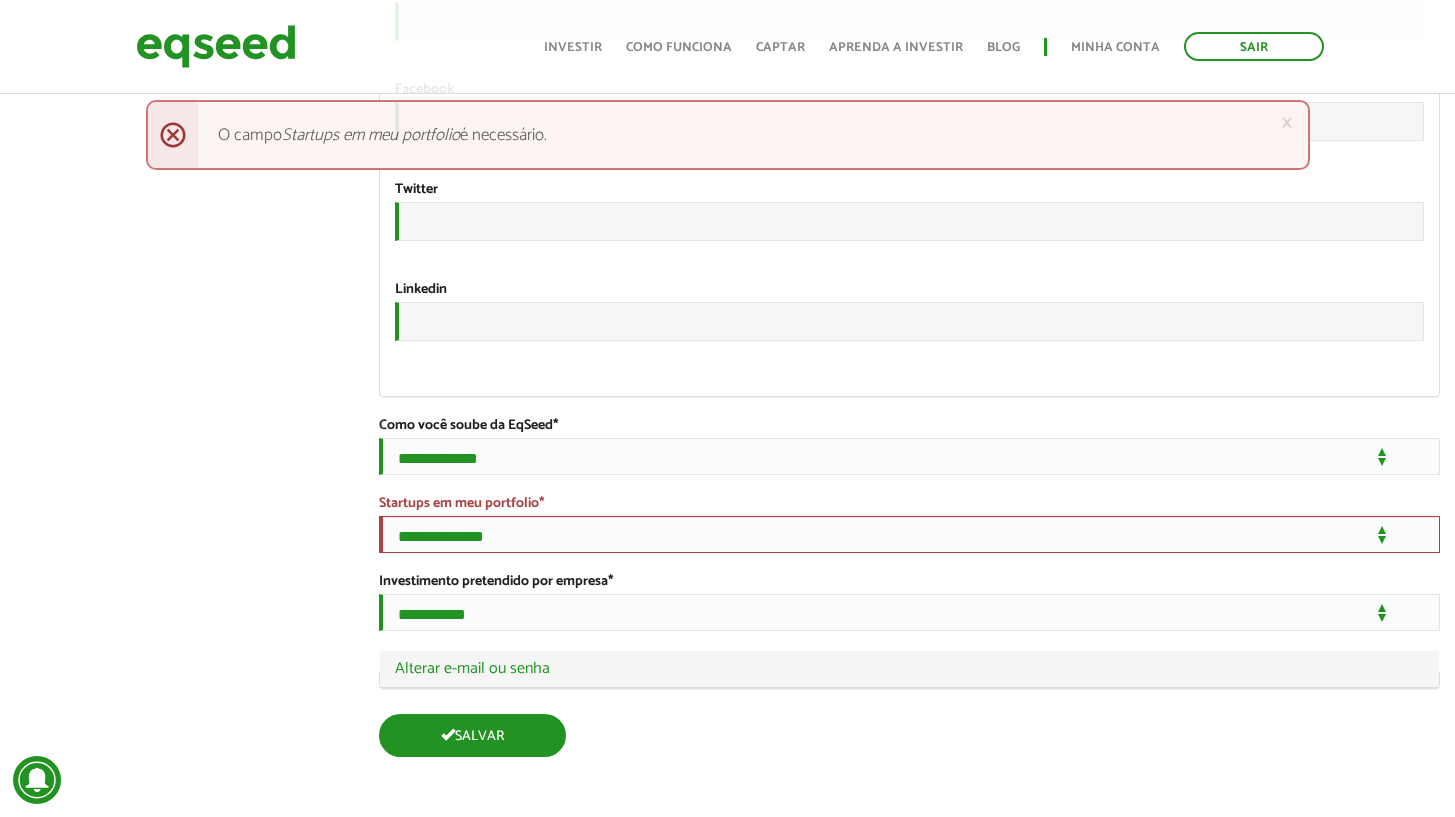 click on "Salvar" at bounding box center (472, 735) 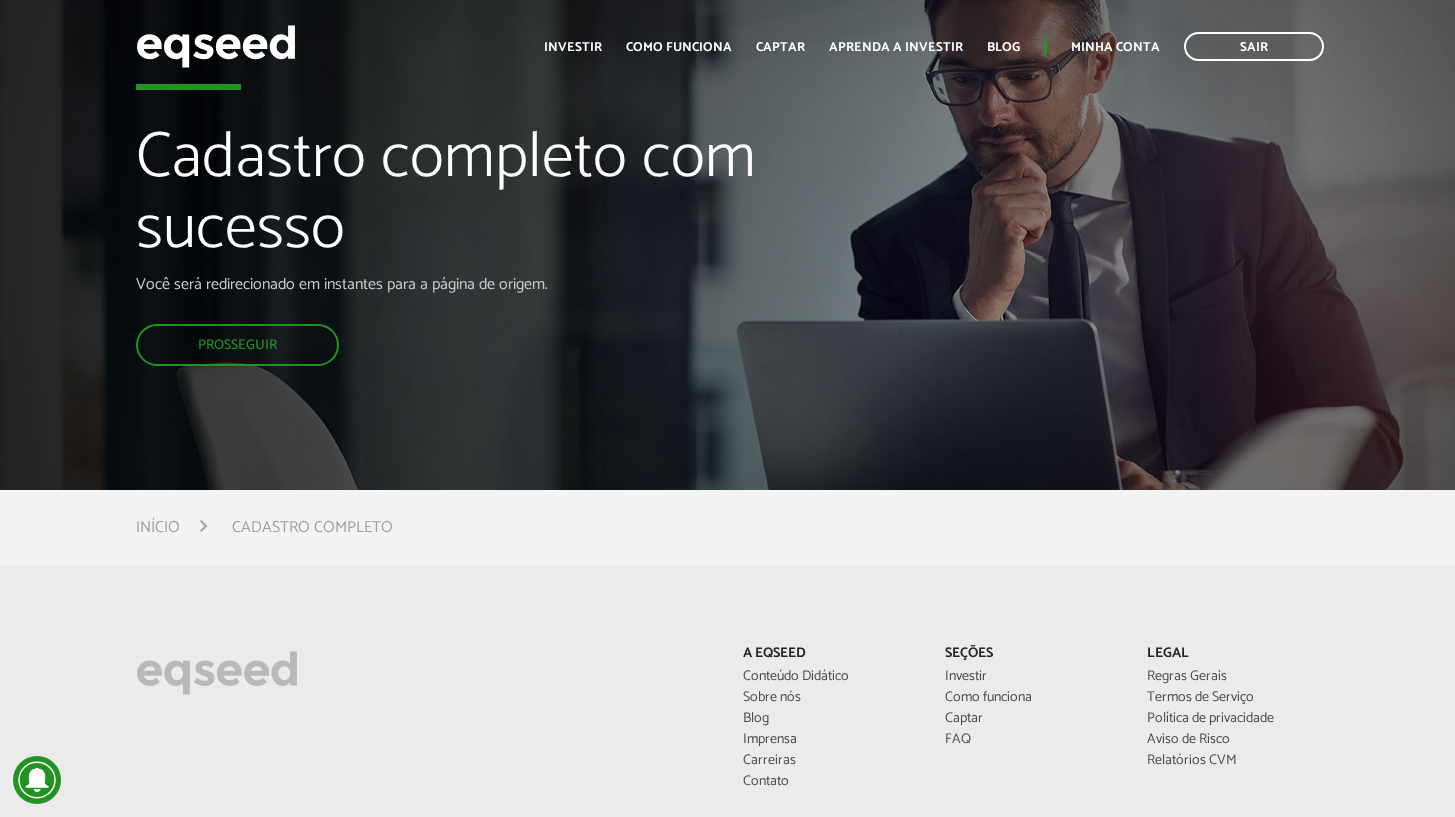 scroll, scrollTop: 0, scrollLeft: 0, axis: both 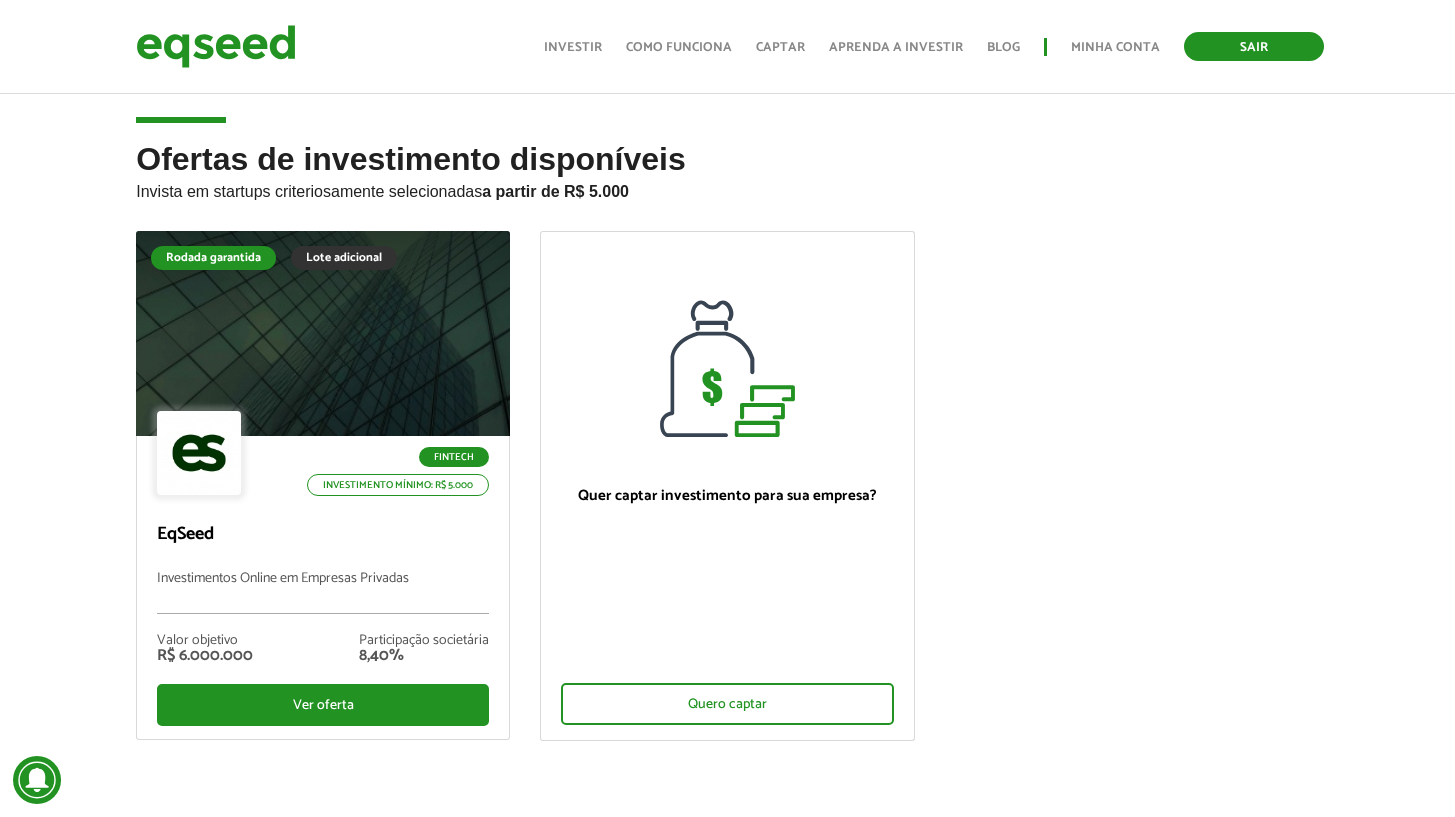 click on "Sair" at bounding box center (1254, 46) 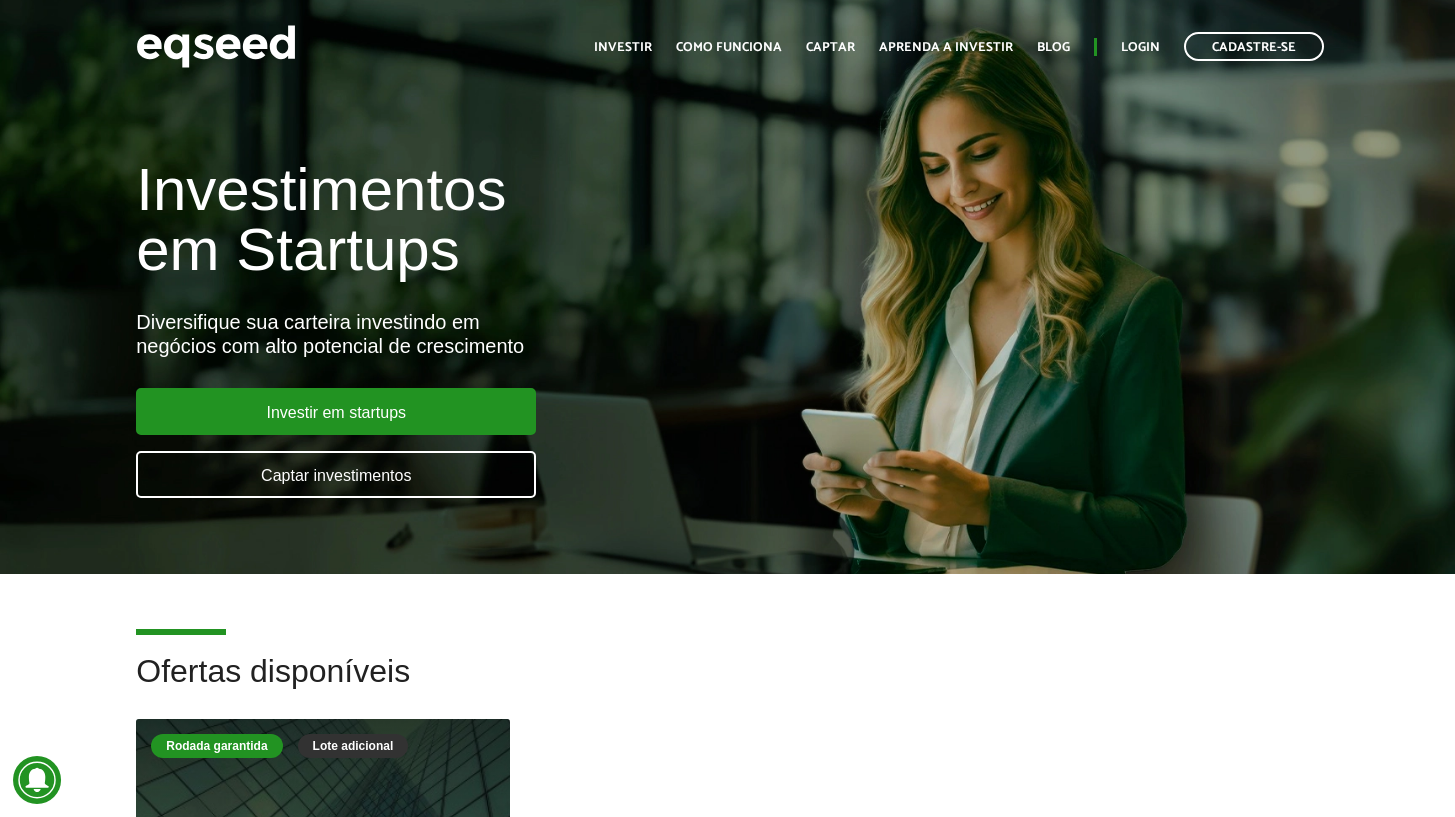 scroll, scrollTop: 0, scrollLeft: 0, axis: both 